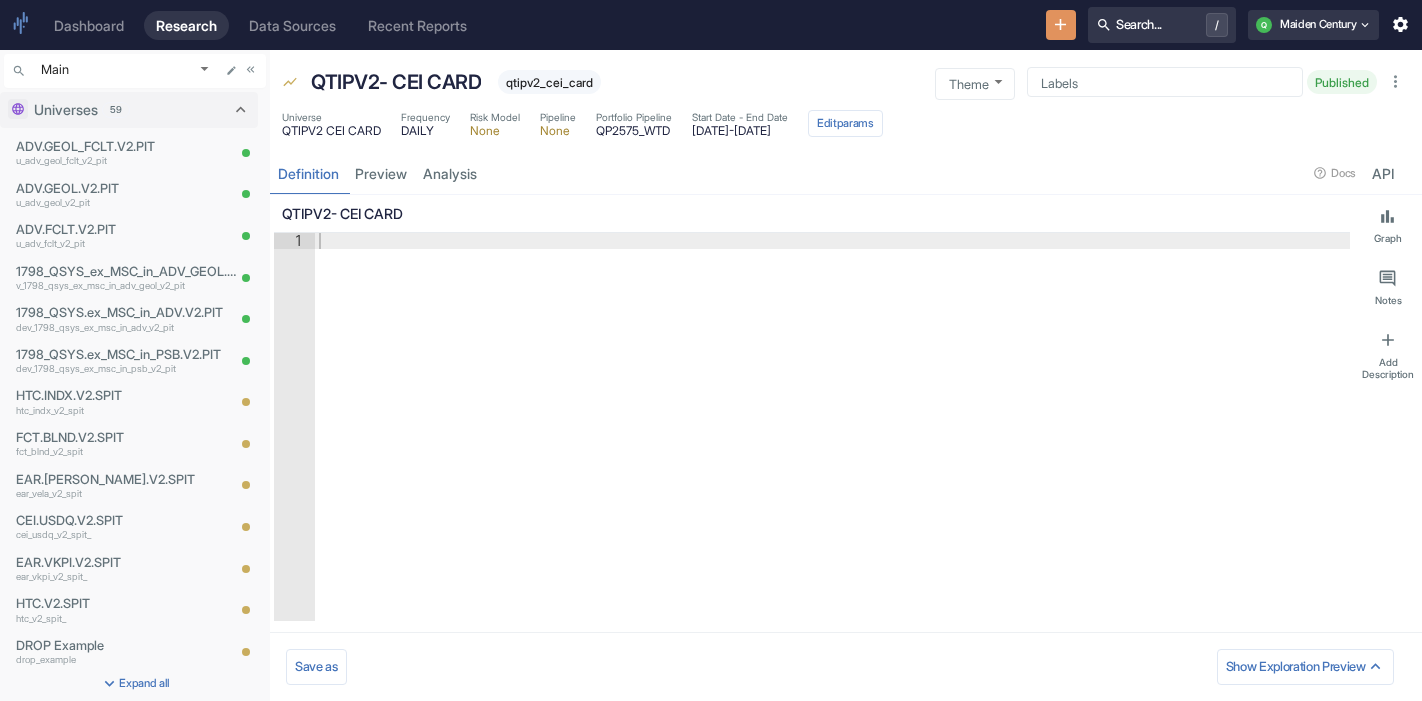type on "x" 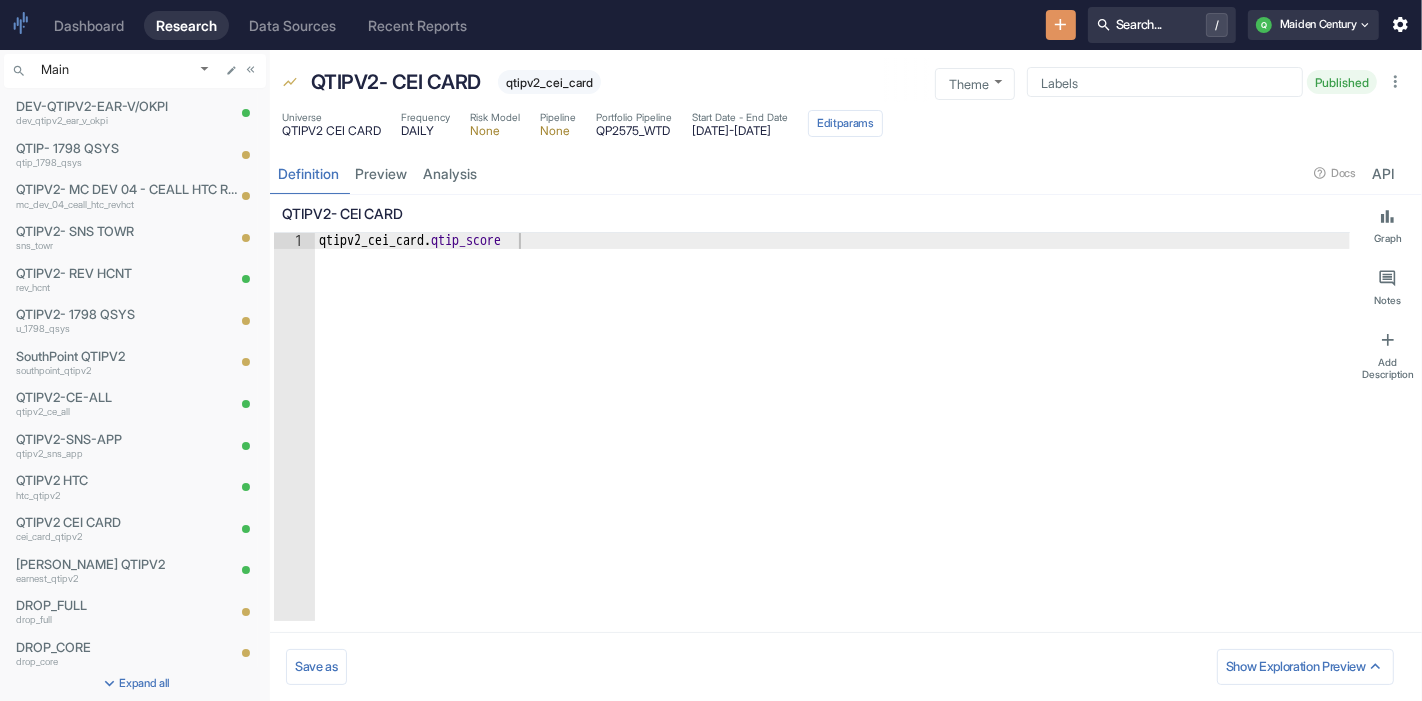 scroll, scrollTop: 1208, scrollLeft: 0, axis: vertical 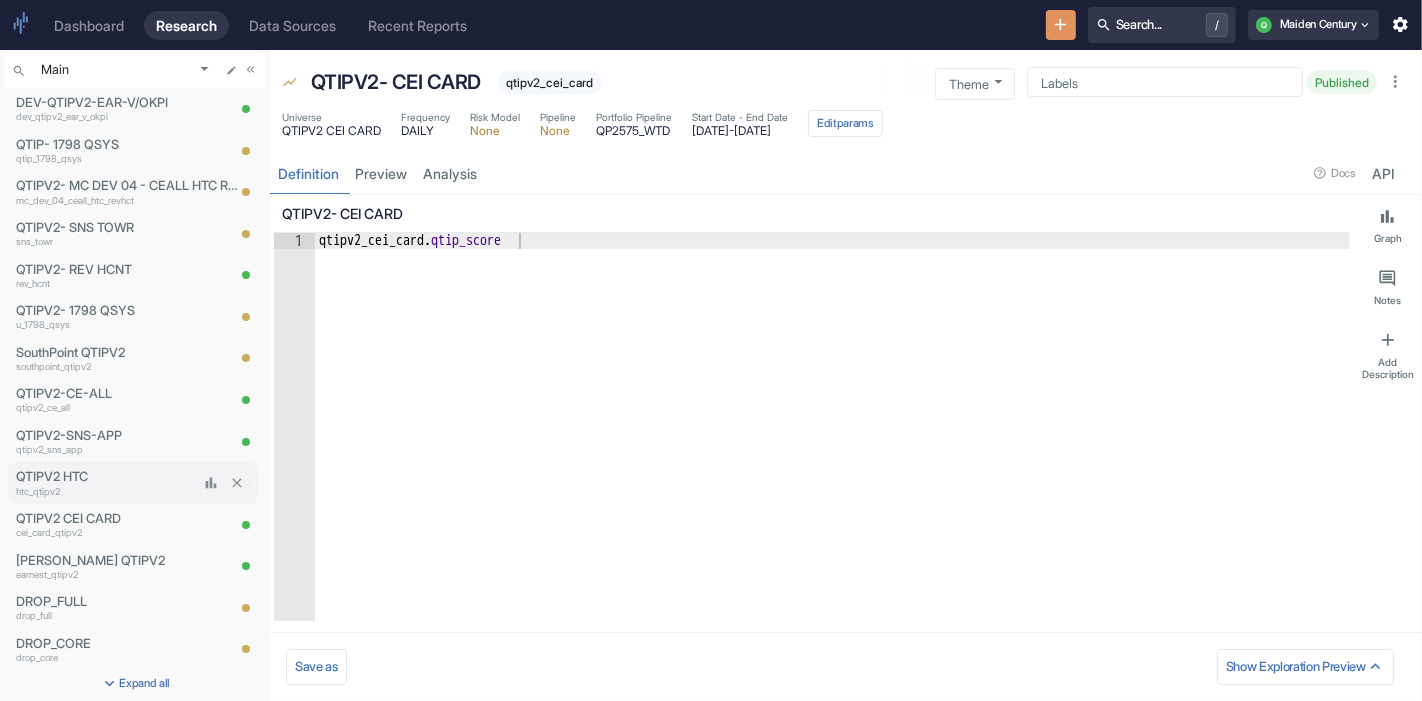 click on "QTIPV2 HTC" at bounding box center (107, 476) 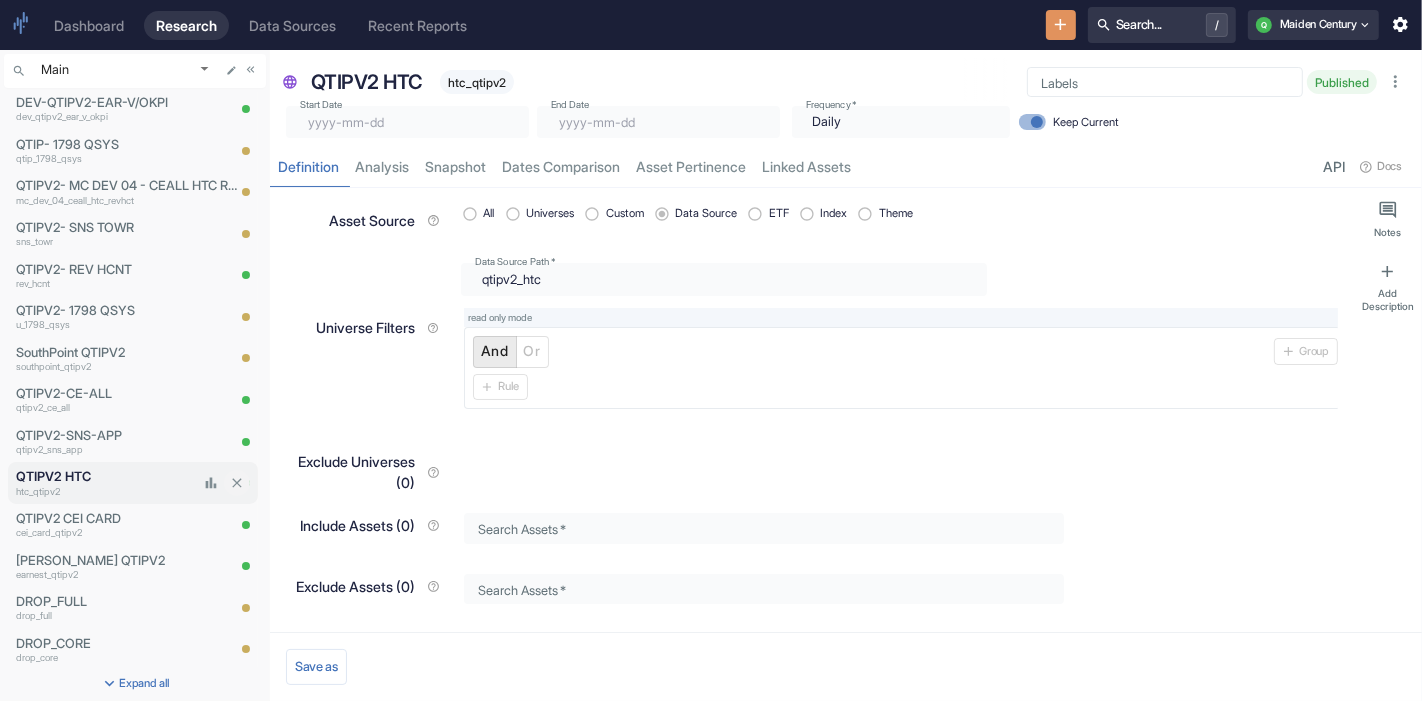 type on "[DATE]" 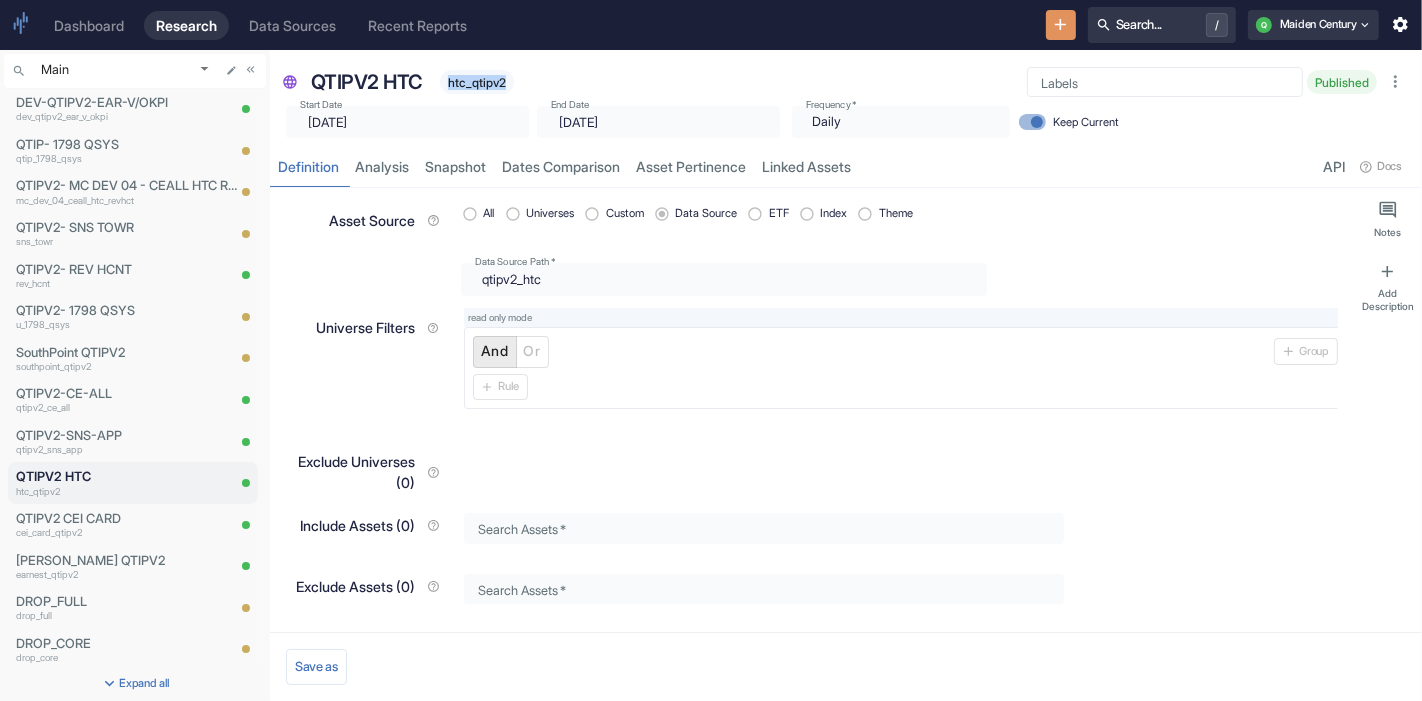 drag, startPoint x: 450, startPoint y: 81, endPoint x: 513, endPoint y: 78, distance: 63.07139 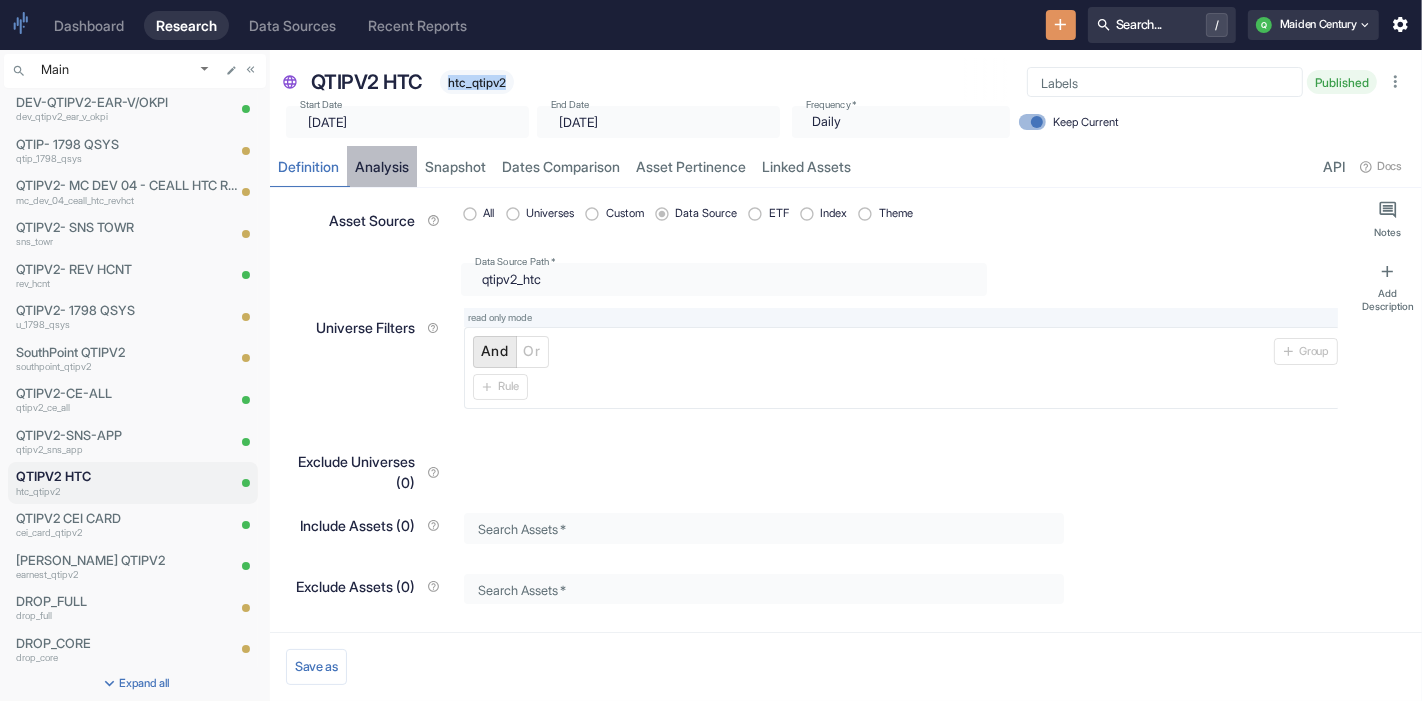 click on "analysis" at bounding box center (382, 166) 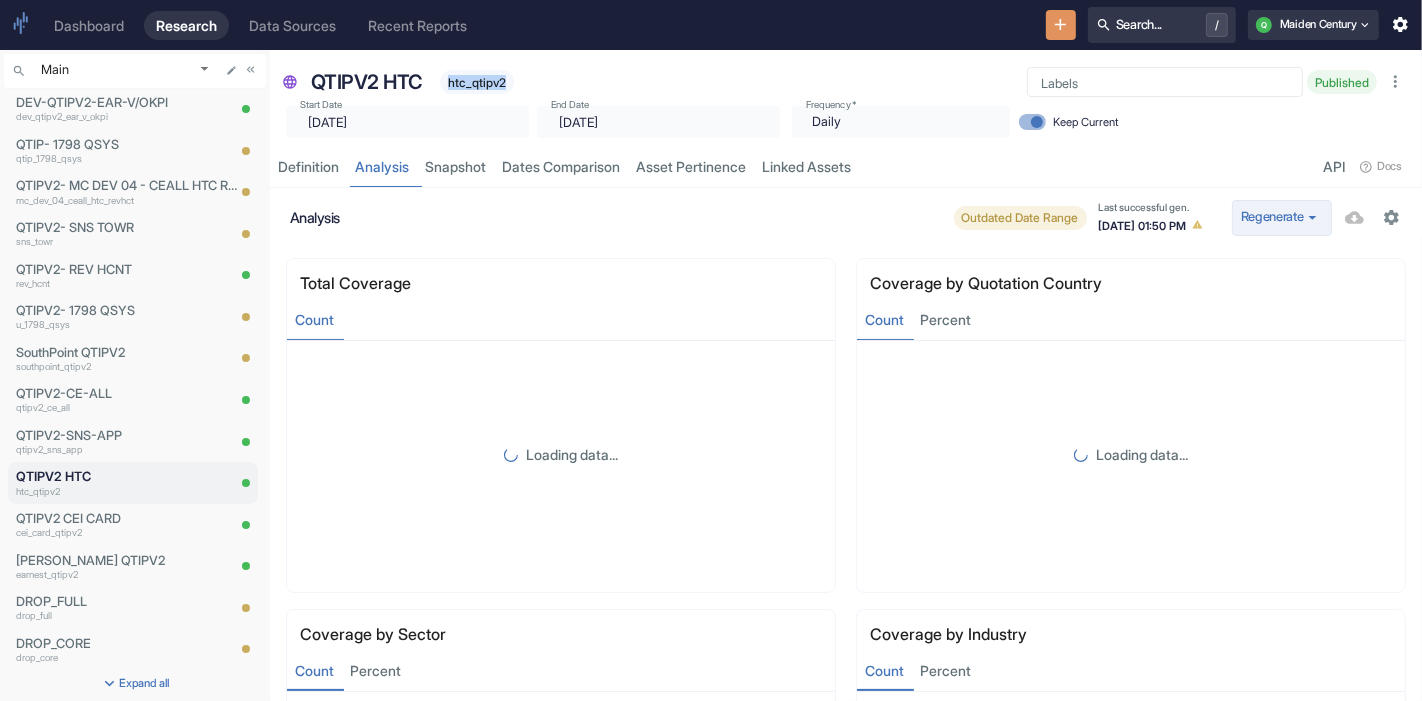 click 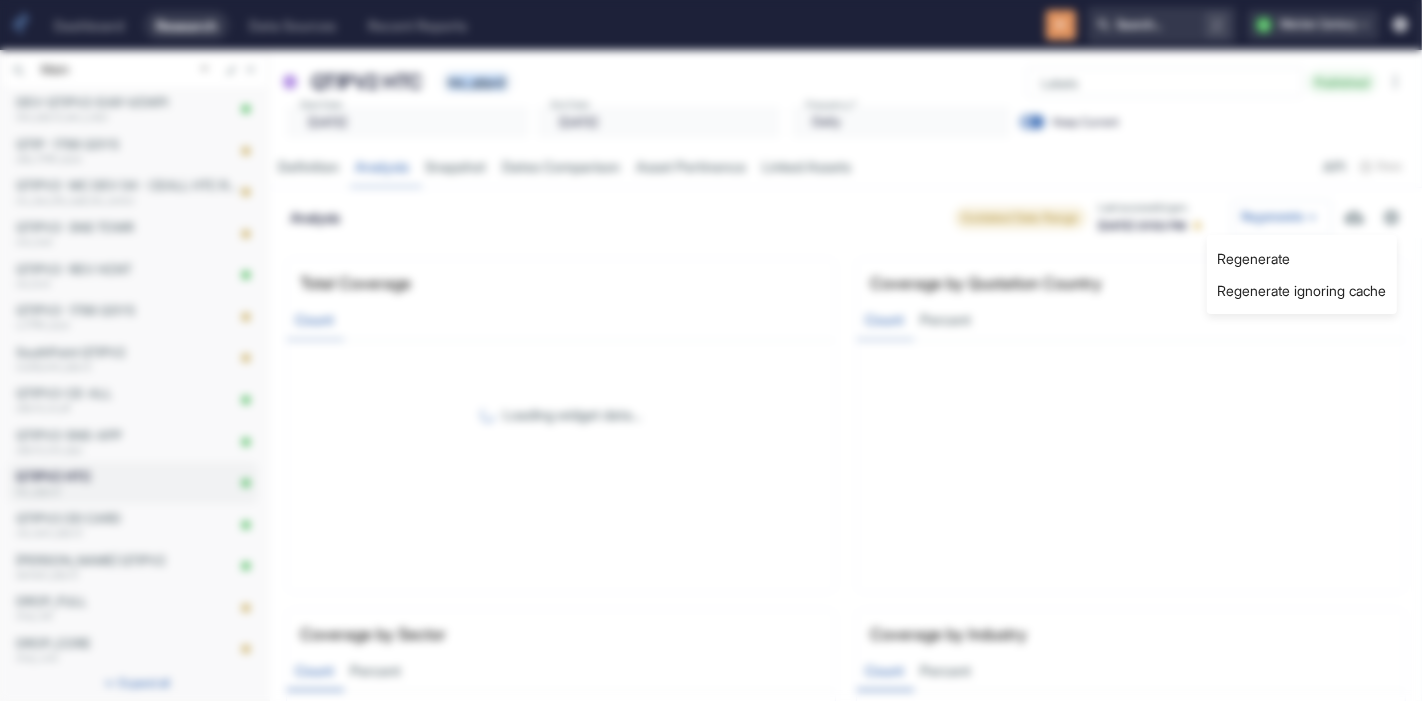 click on "Regenerate ignoring cache" at bounding box center (1302, 291) 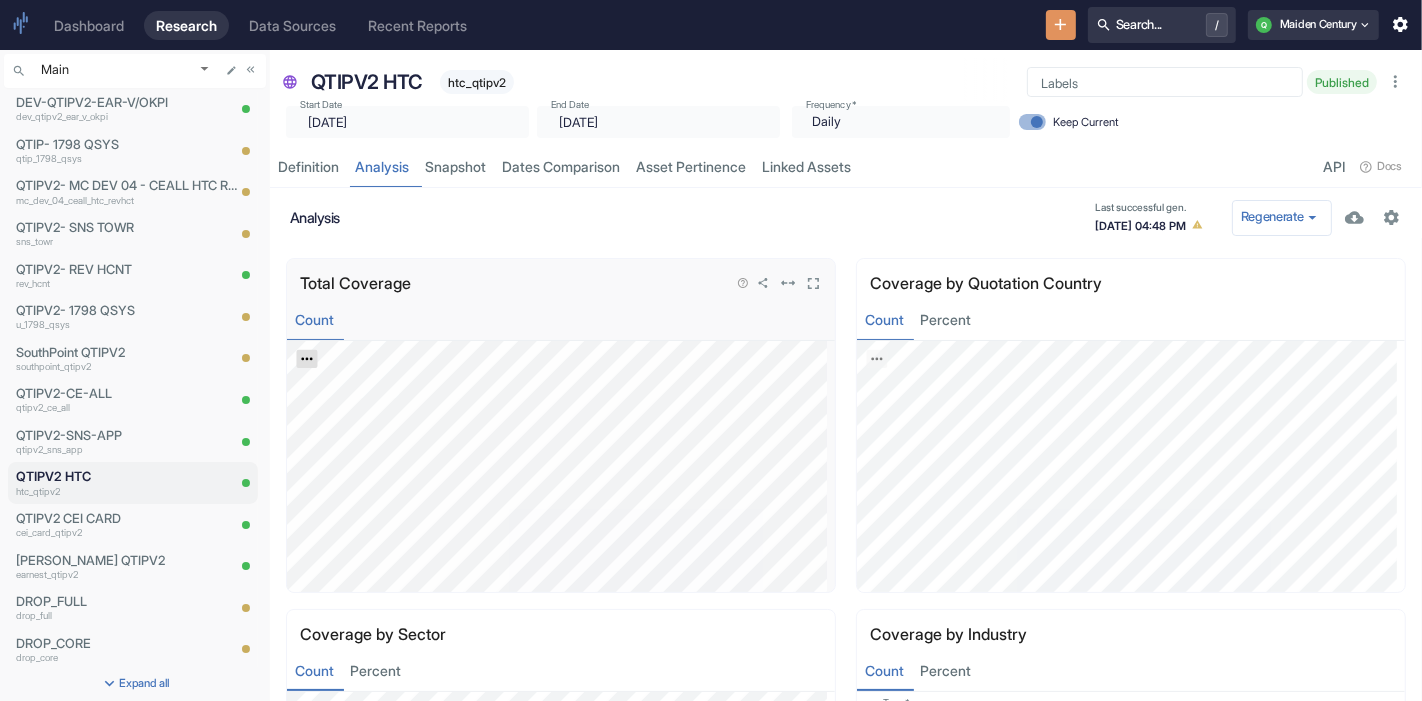 click 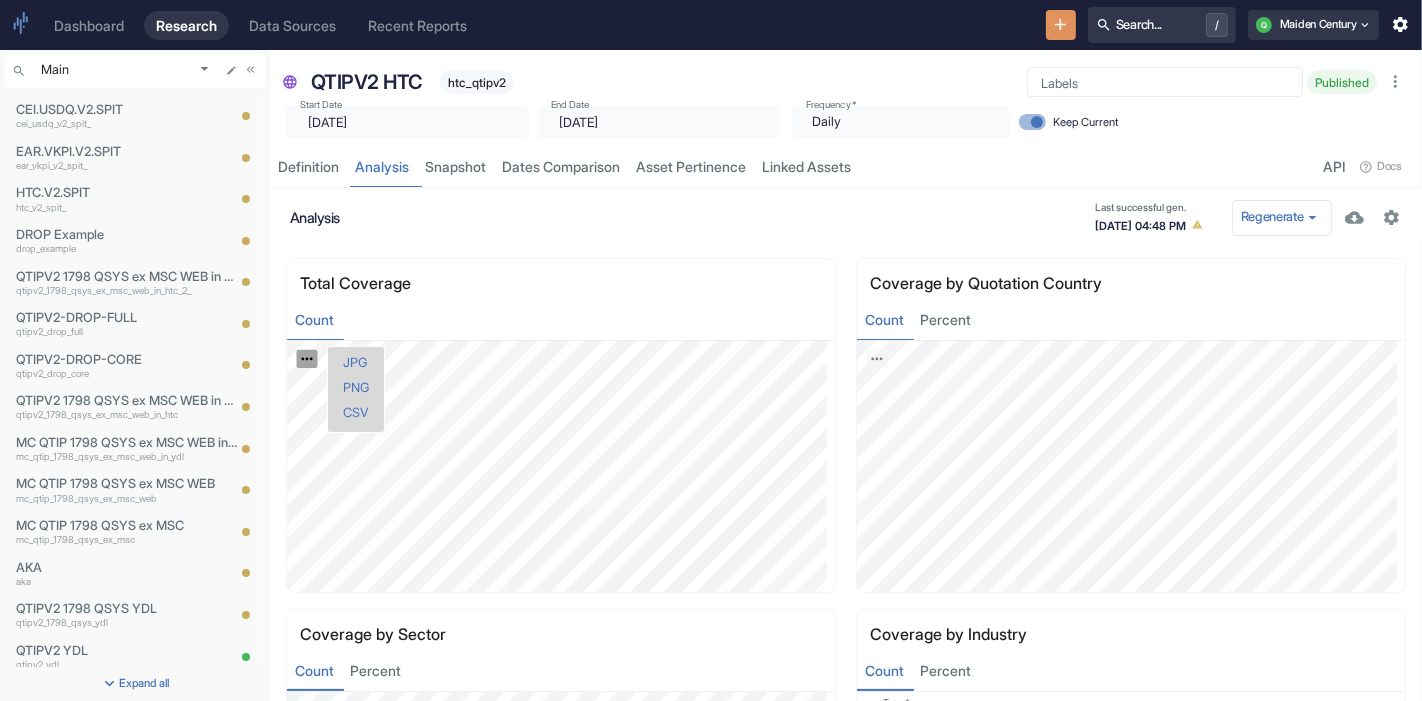 scroll, scrollTop: 0, scrollLeft: 0, axis: both 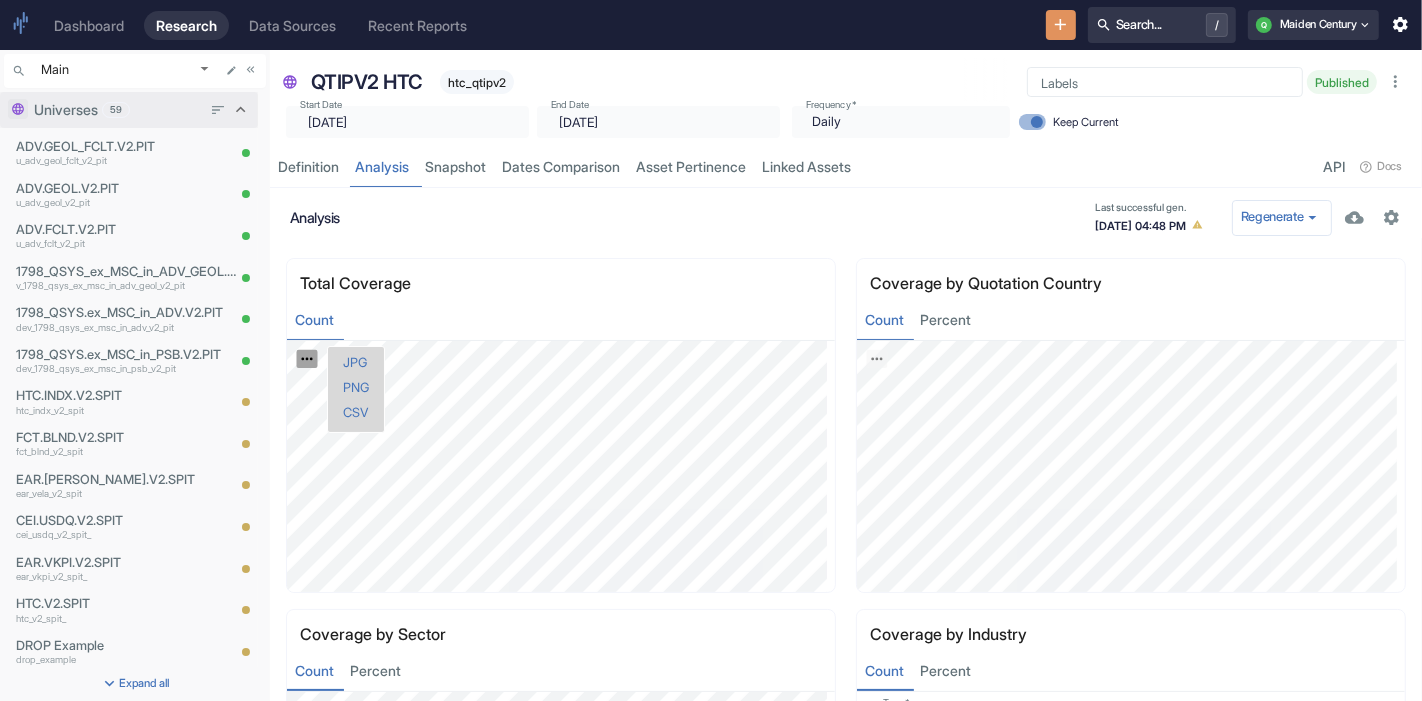 click 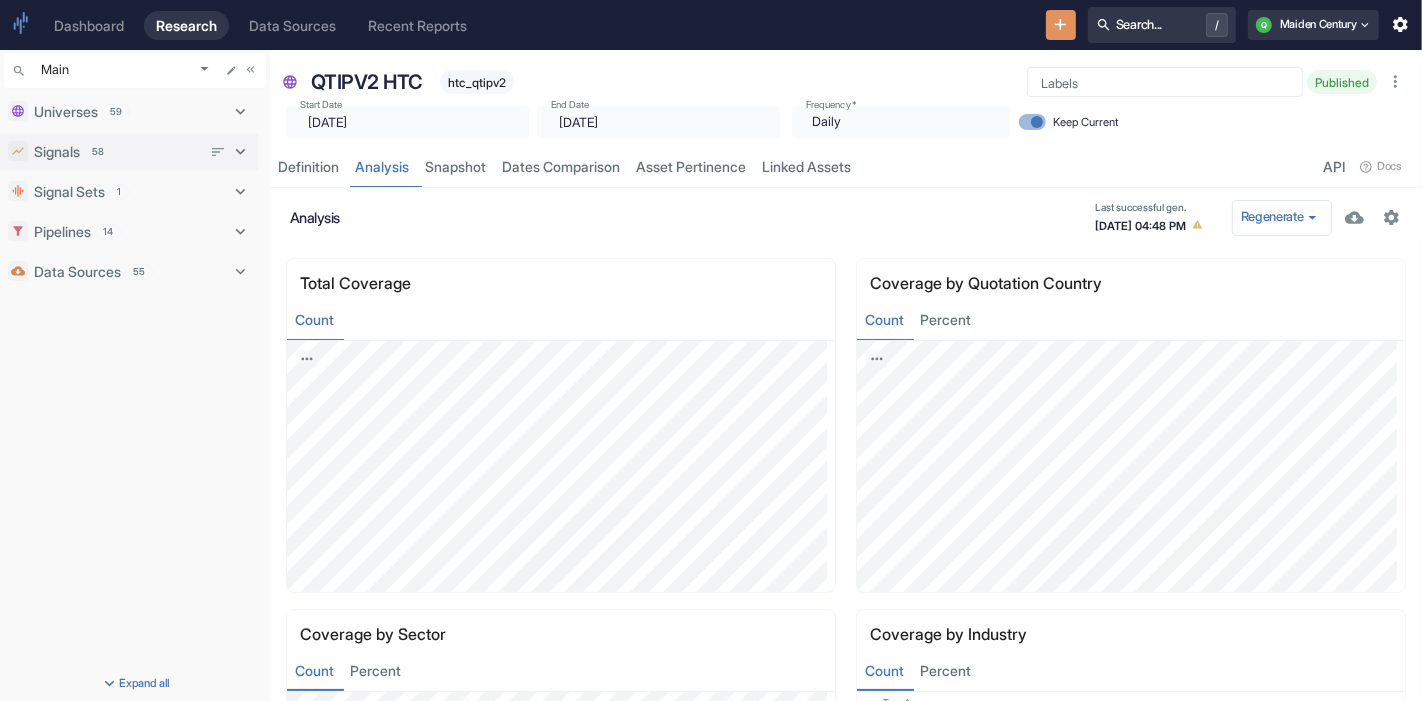 click on "Signals 58" at bounding box center [117, 151] 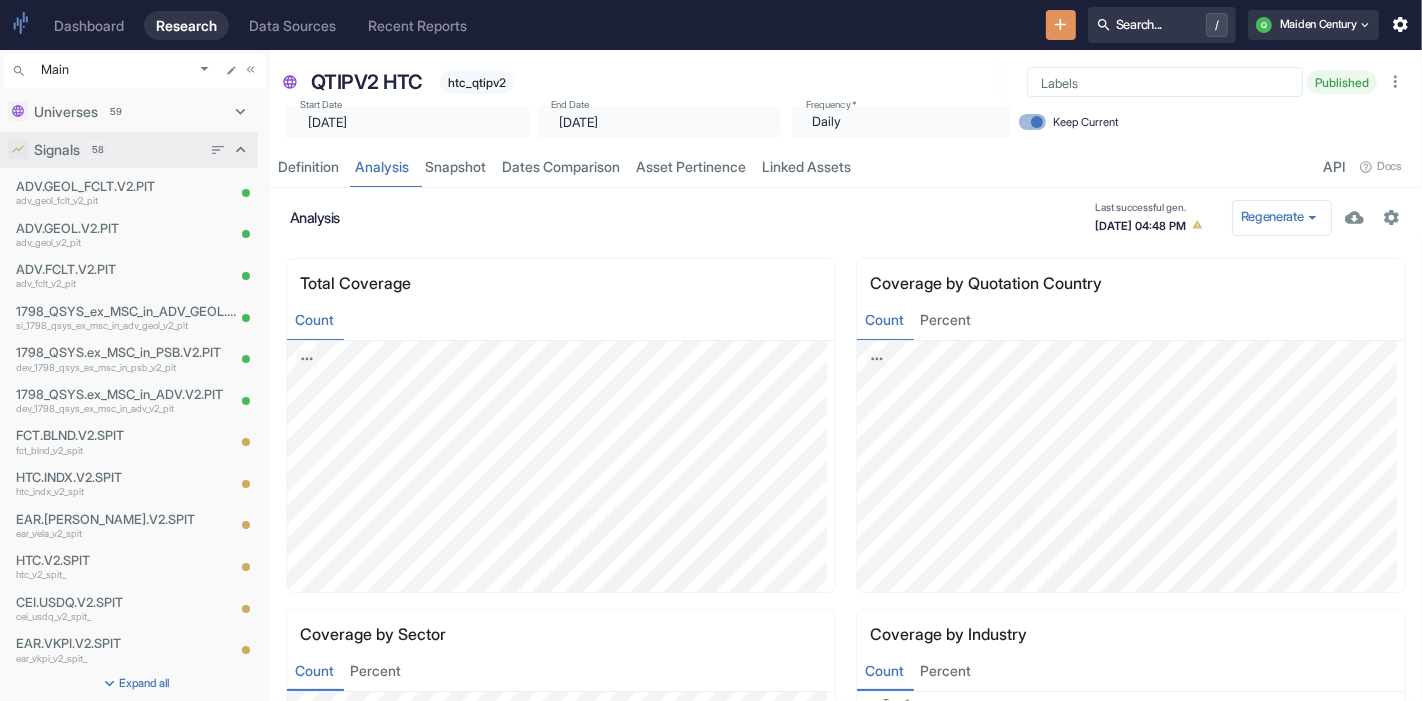 click on "58" at bounding box center (98, 150) 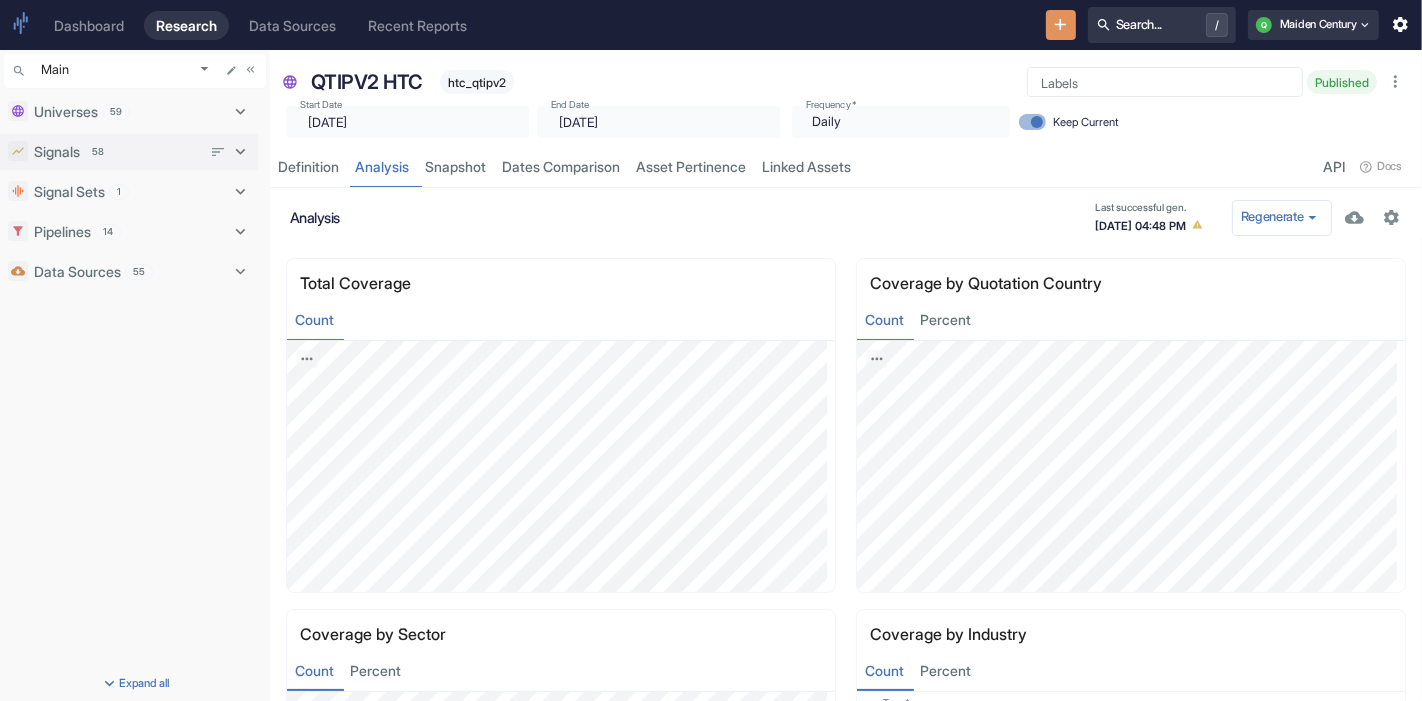 click on "58" at bounding box center (98, 152) 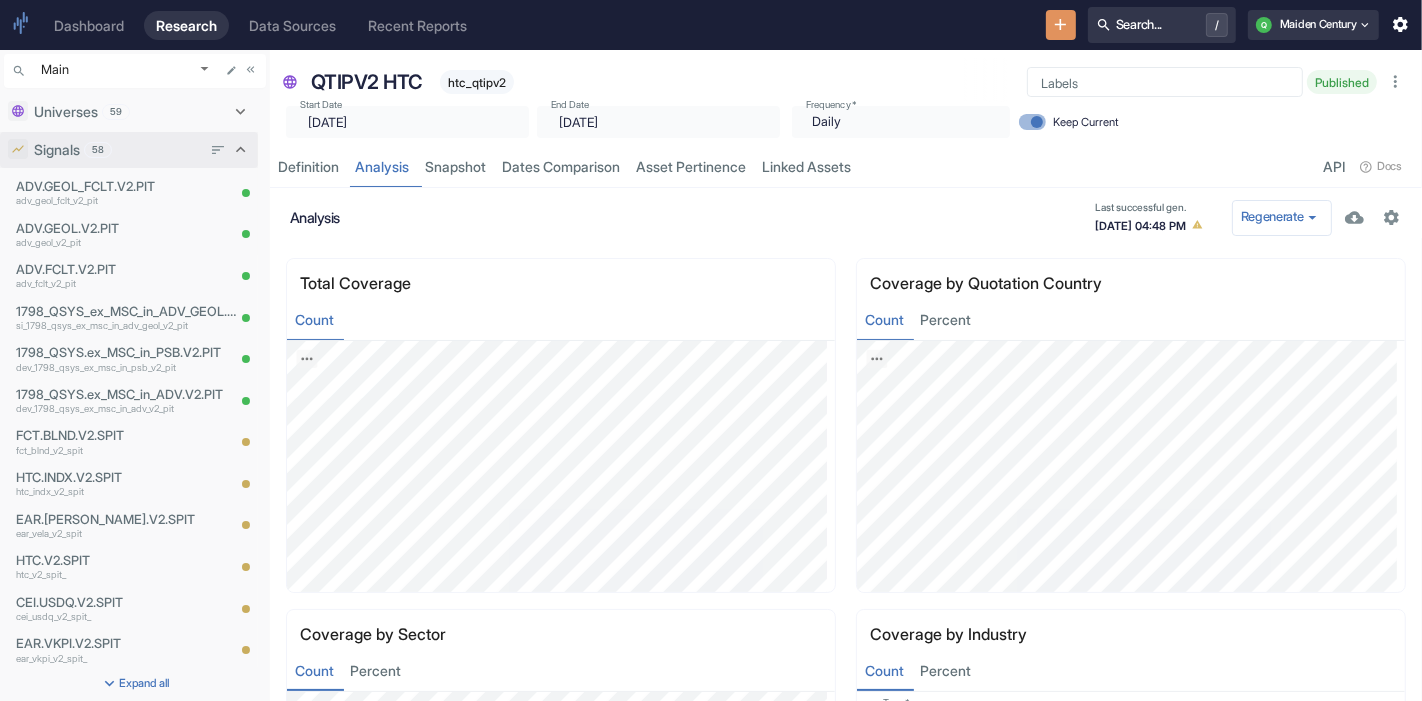 click on "Signals 58" at bounding box center (117, 149) 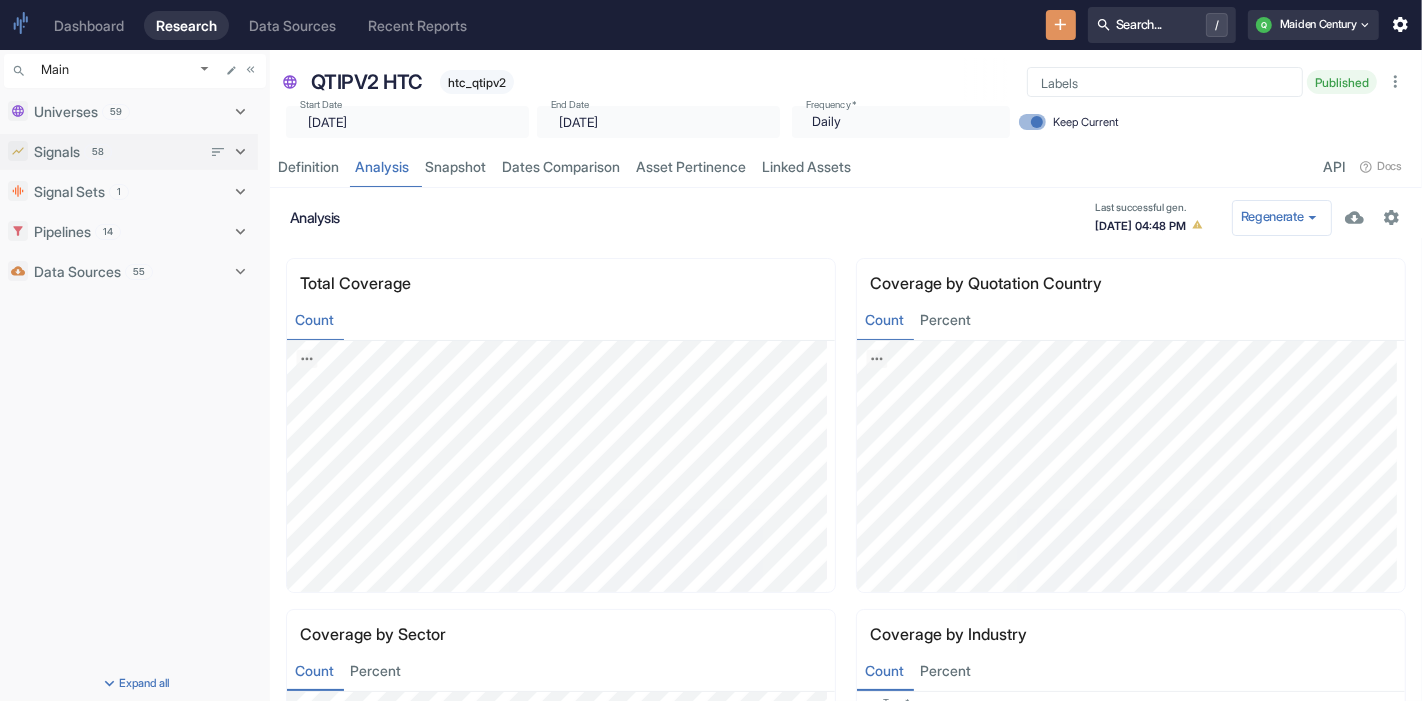click 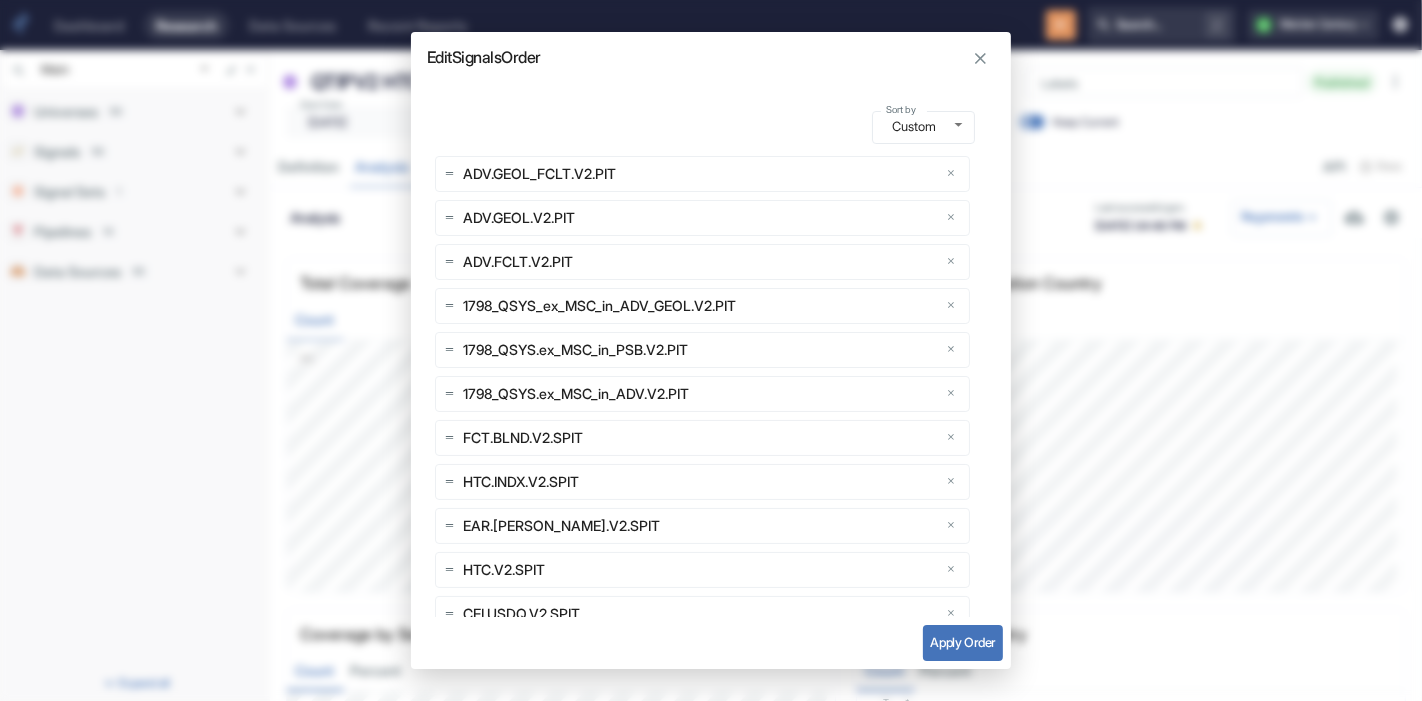 click on "Edit  Signals  Order Sort by Custom custom Sort by ADV.GEOL_FCLT.V2.PIT ADV.GEOL.V2.PIT ADV.FCLT.V2.PIT 1798_QSYS_ex_MSC_in_ADV_GEOL.V2.PIT 1798_QSYS.ex_MSC_in_PSB.V2.PIT 1798_QSYS.ex_MSC_in_ADV.V2.PIT FCT.BLND.V2.SPIT HTC.INDX.V2.SPIT EAR.[PERSON_NAME].V2.SPIT HTC.V2.SPIT CEI.USDQ.V2.SPIT EAR.VKPI.V2.SPIT DROP Example QTIPV2 1798 QSYS ex MSC WEB in HTC (2) QTIPV2-DROP-CORE QTIPV2-DROP-FULL MC QTIP 1798 QSYS ex MSC WEB in YDL MC QTIP 1798 QSYS ex MSC WEB MC QTIP 1798 QSYS ex MSC AKA QTIPV2 1798 QSYS YDL QTIPV2 YDL MC FREE QTIPV2 Similar Web QTIPV2-EAR-OKPI QTIPV2-MC-DEV-05 1798_QSYS_ex_APP_MSC.V2.PIT DEV-QTIPV2-EAR-V/OKPI DEV-QTIPV2-CEI-USDQ QTIP 1798 QSYS MC DEV 04 - CEALL HTC REVHCT SNS TOWR QTIP V2 REV HCNT V2 1798 QSYS  SouthPoint QTIPV2  QTIPV2-SNS-APP QTIPV2-CE-ALL QTIPV2- CEI CARD QTIPV2-HTC QTIPV2- EAR ALL QTIP DROP CORE QTIP DROP FULL QTIP CEI CARD QTIP-HTC QTIP-PLC QTIP-YDL QTIP Dev 03 QTIP EAR US QTIP Appannie1 QTIP Similar Web QTIP Sensor Tower QTIP MC MScience QTIP Dev 02 QTIP [PERSON_NAME] QTIP Revelio" at bounding box center (711, 350) 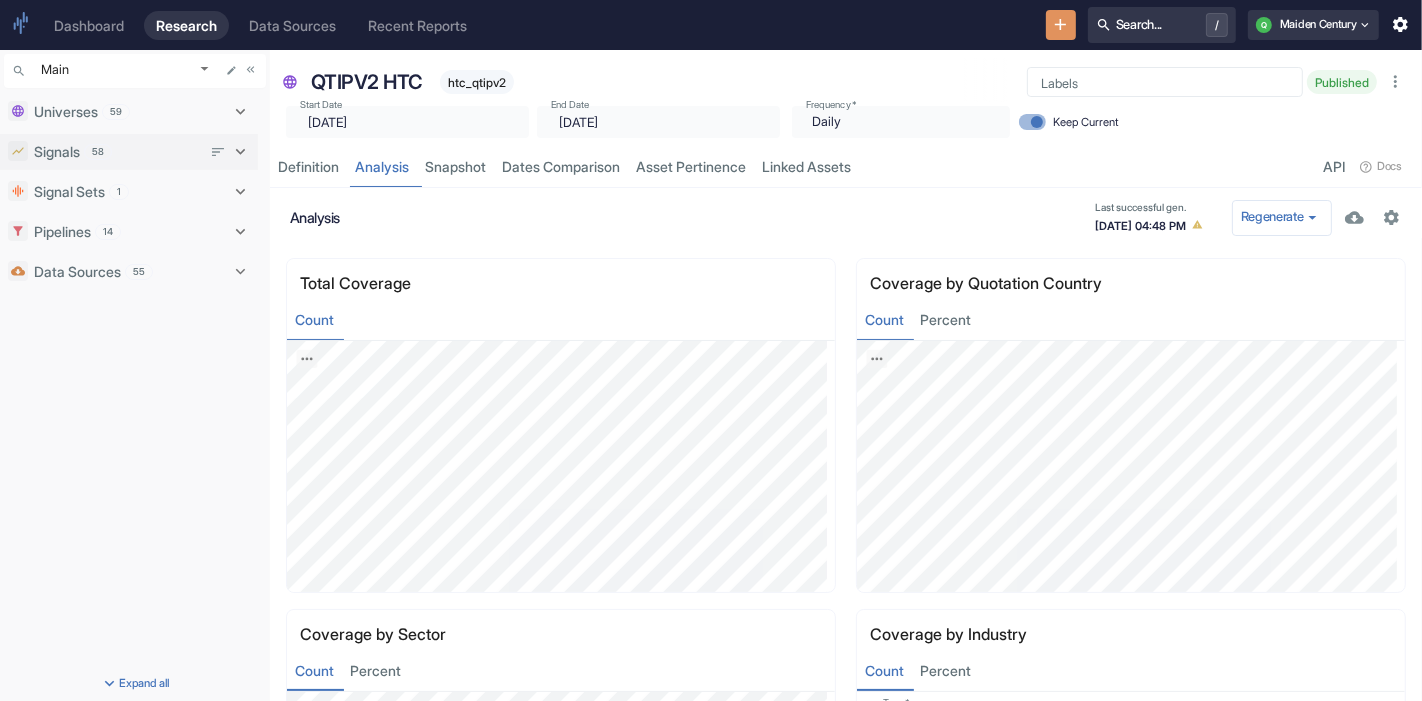 click 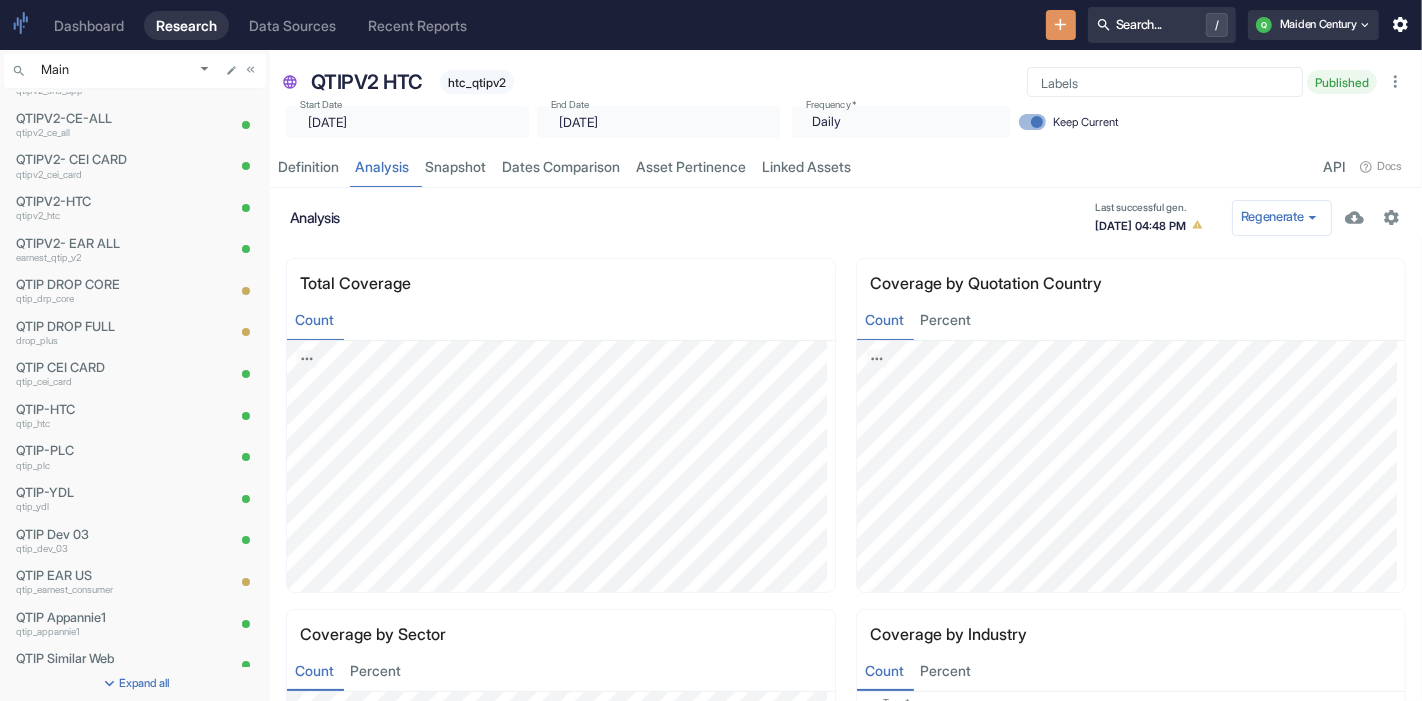 scroll, scrollTop: 1579, scrollLeft: 0, axis: vertical 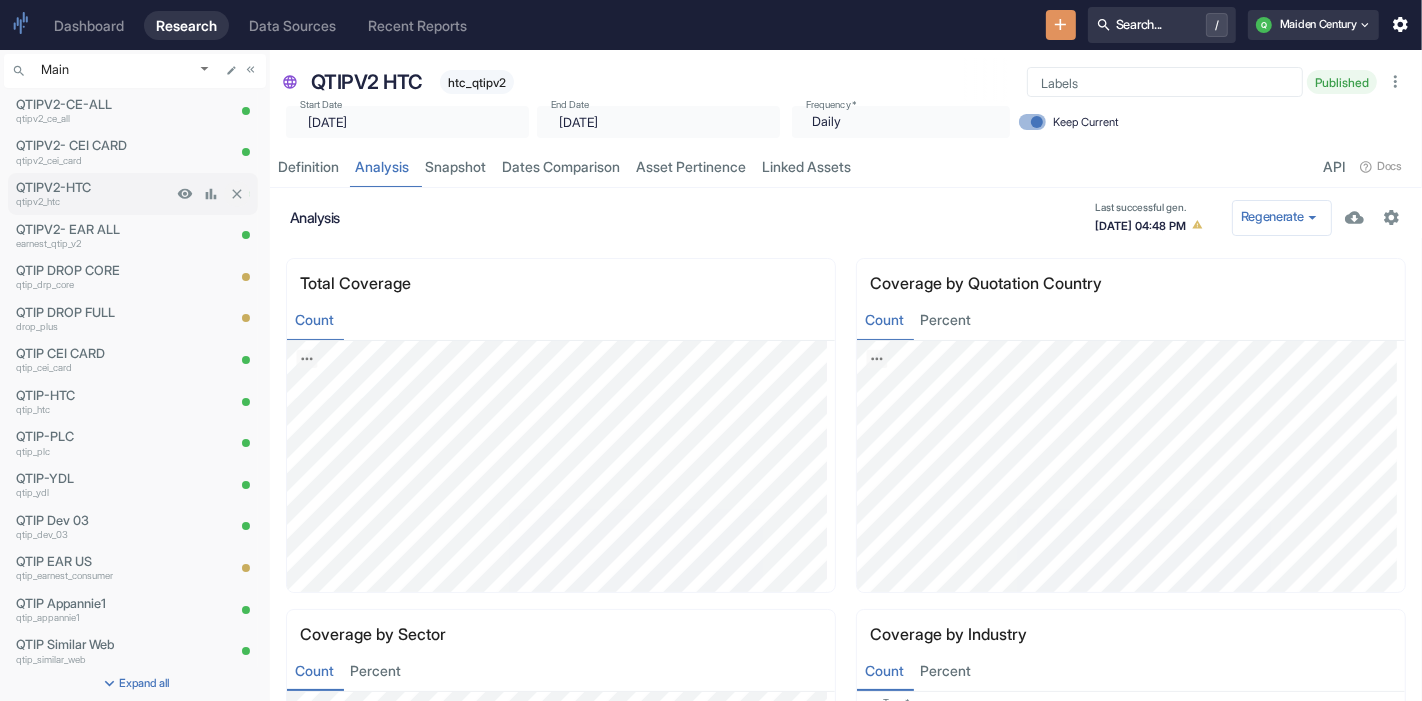 click on "qtipv2_htc" at bounding box center (94, 202) 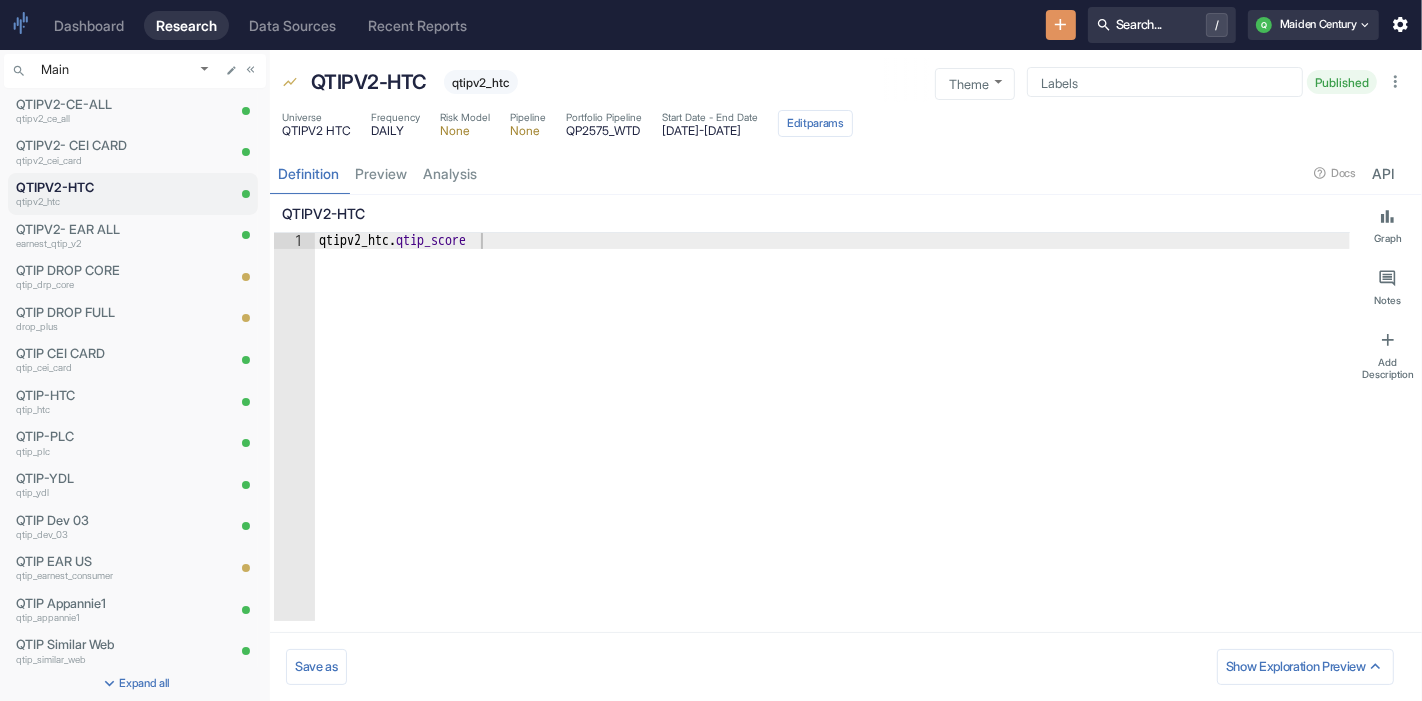 click on "Definition preview analysis Docs API" at bounding box center (846, 173) 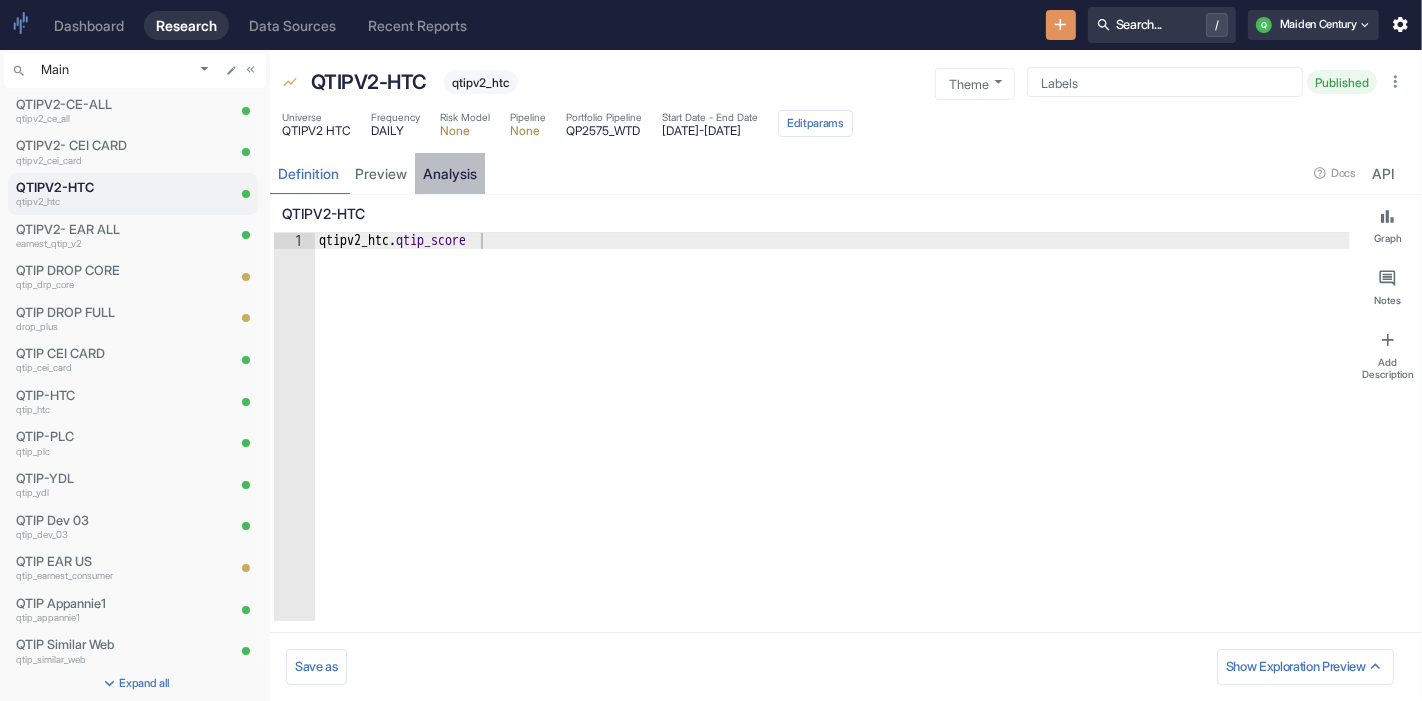 click on "analysis" at bounding box center (450, 173) 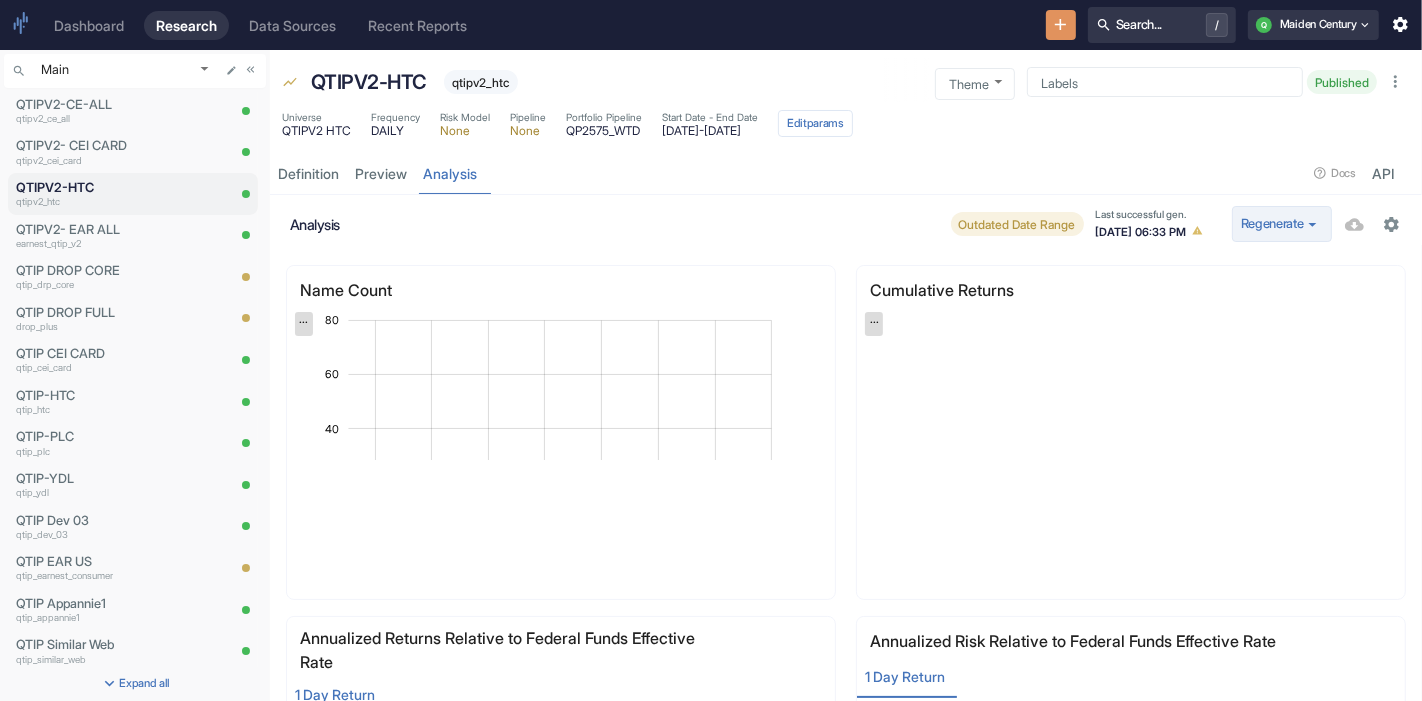 click on "Regenerate" at bounding box center (1282, 224) 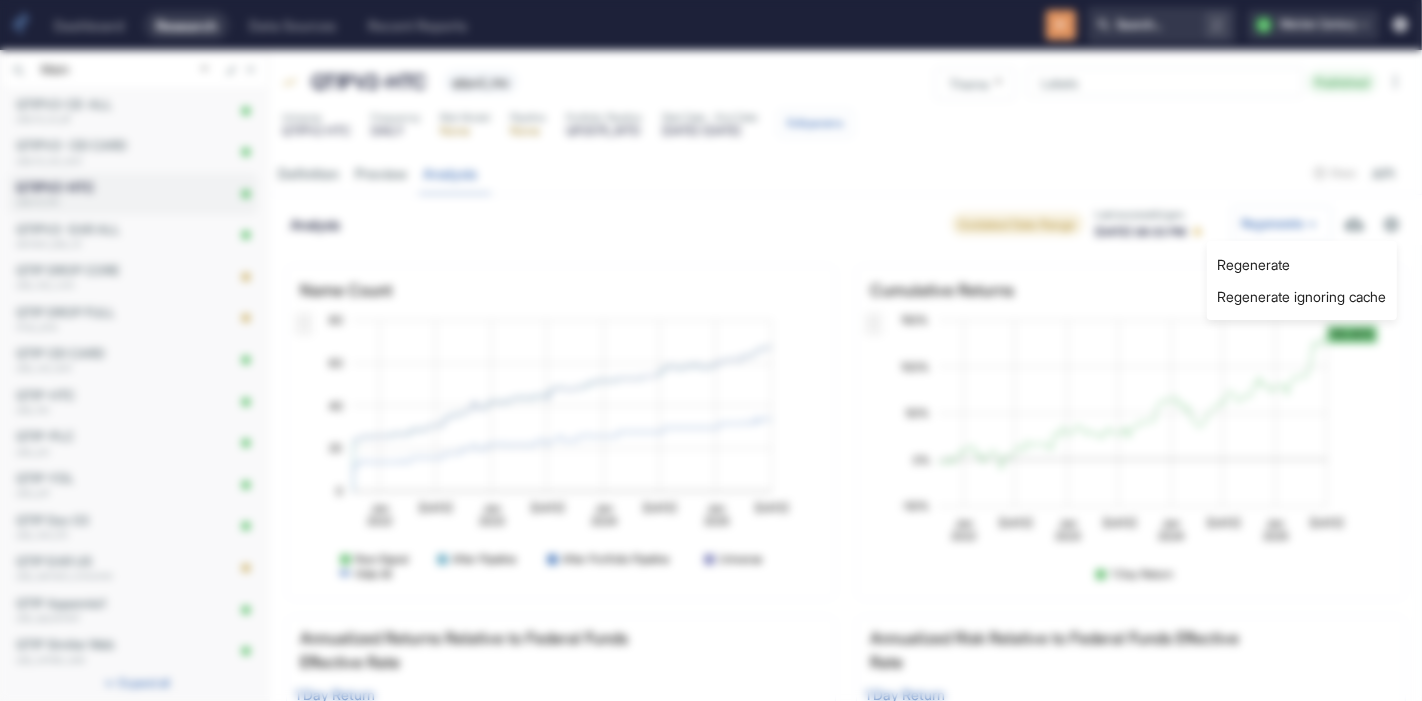 click on "Regenerate ignoring cache" at bounding box center (1302, 297) 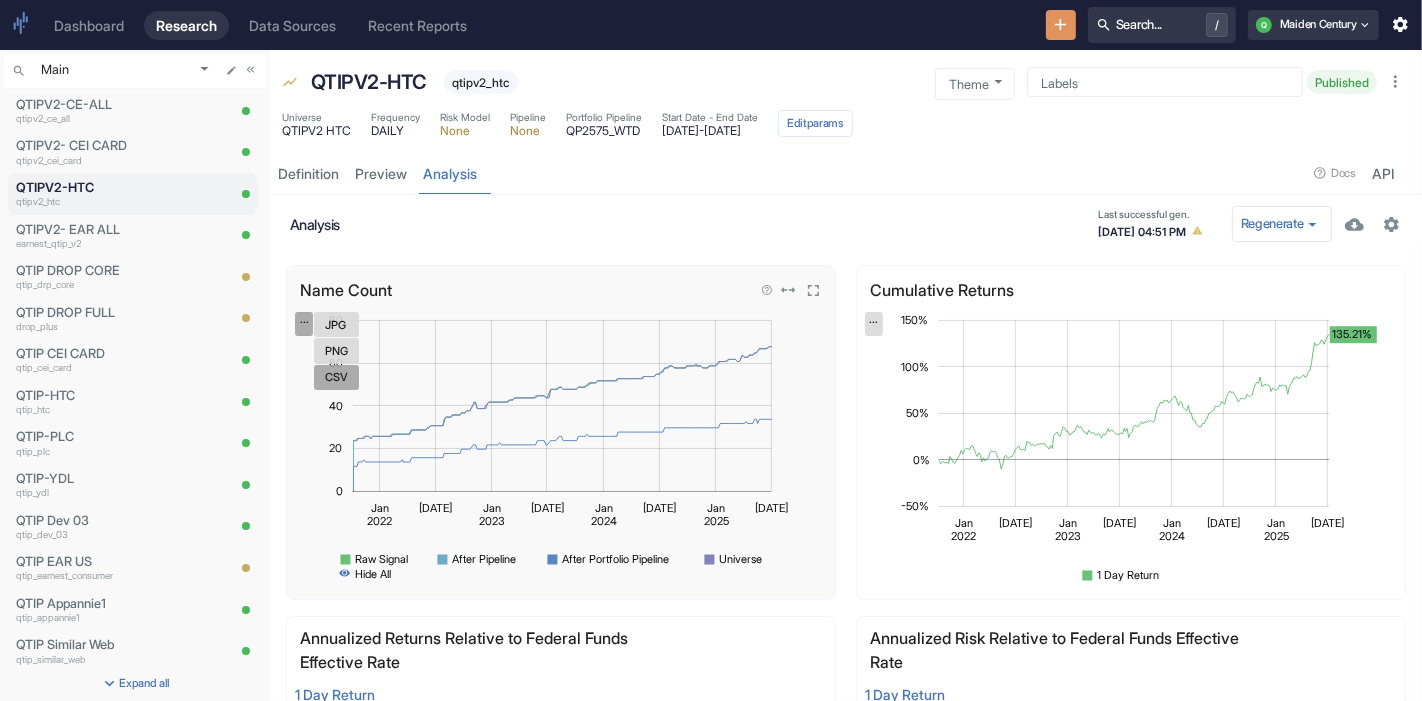 click on "Name Count Zoom Out 100 -40 -20 0 150 80 60 40 20 L L [DATE] [DATE] [DATE] [DATE] [DATE] [DATE] [DATE] [DATE] [DATE] [DATE] 100% Chart created using amCharts library [DATE] 62 Raw Signal: 52 After Pipeline: 52 Universe: 52 After Portfolio Pipeline: 26 ... JPG PNG CSV" at bounding box center (567, 429) 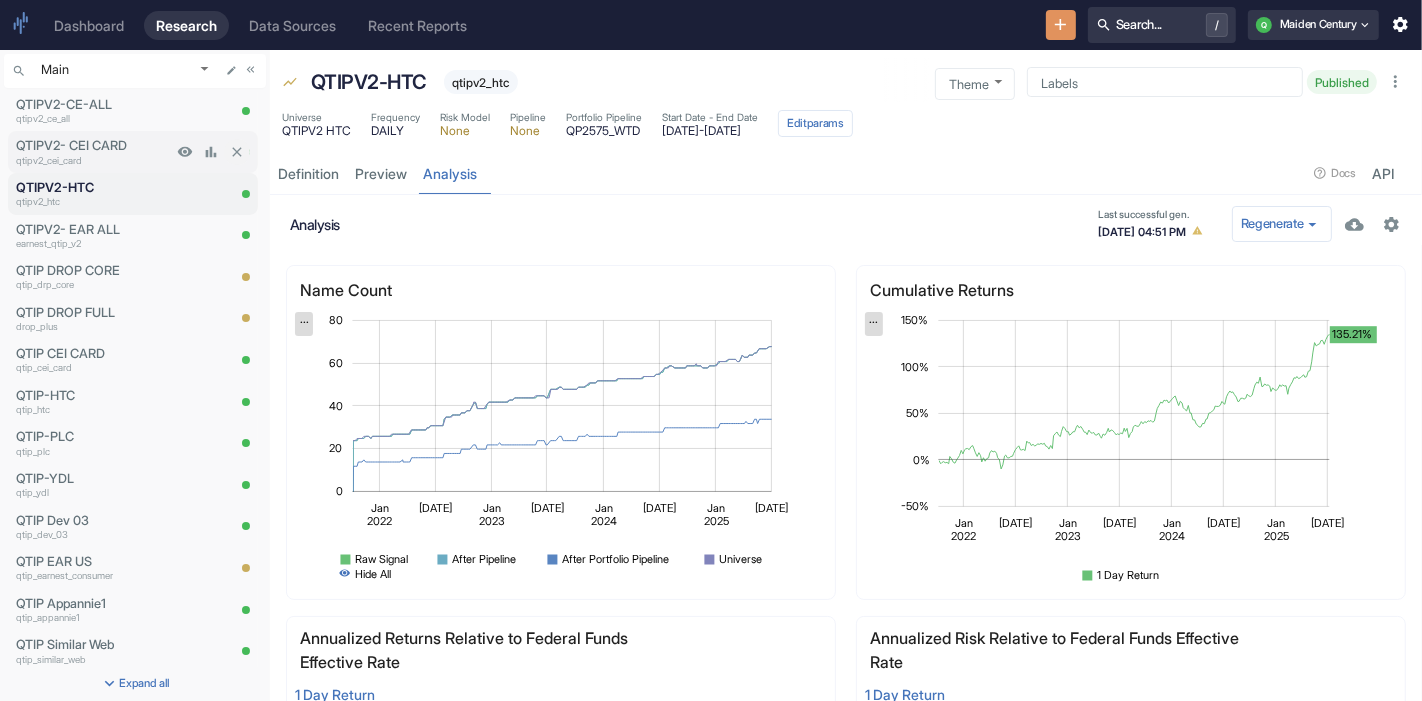 click on "qtipv2_cei_card" at bounding box center (94, 161) 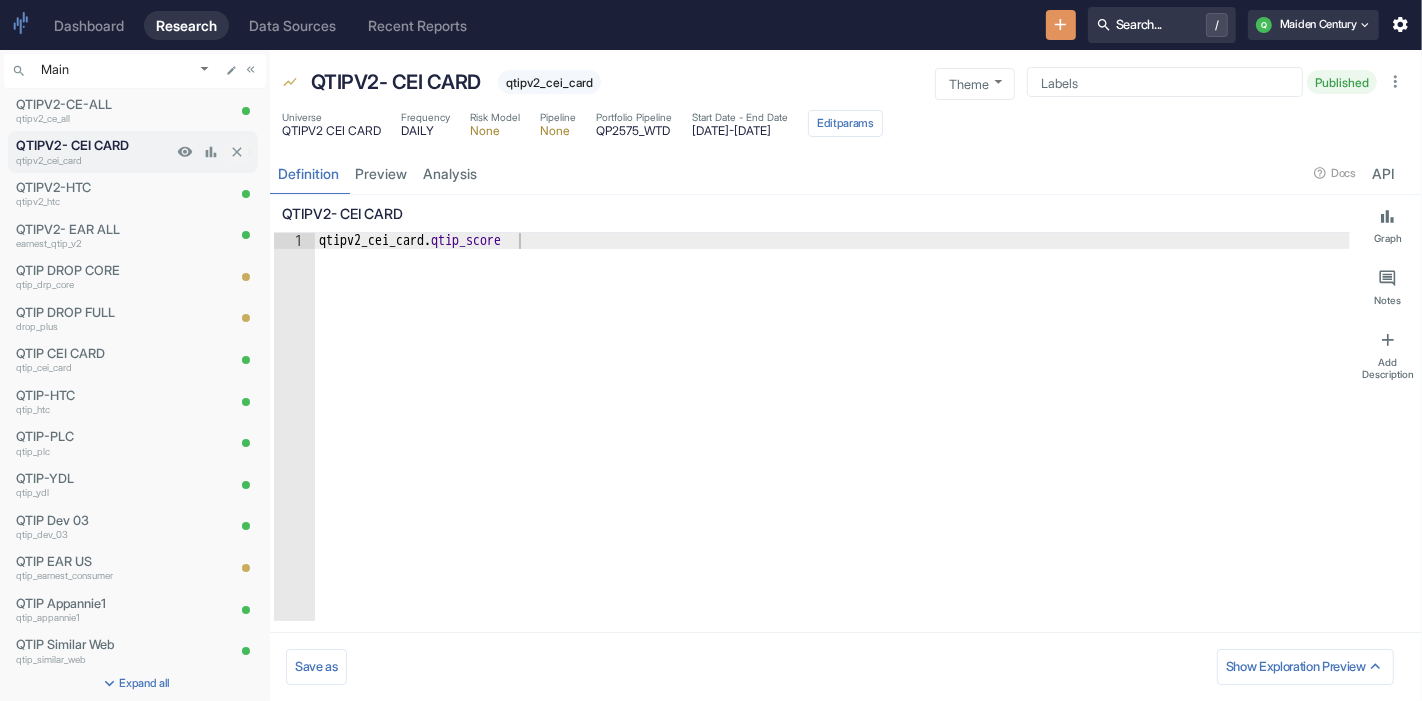 type on "x" 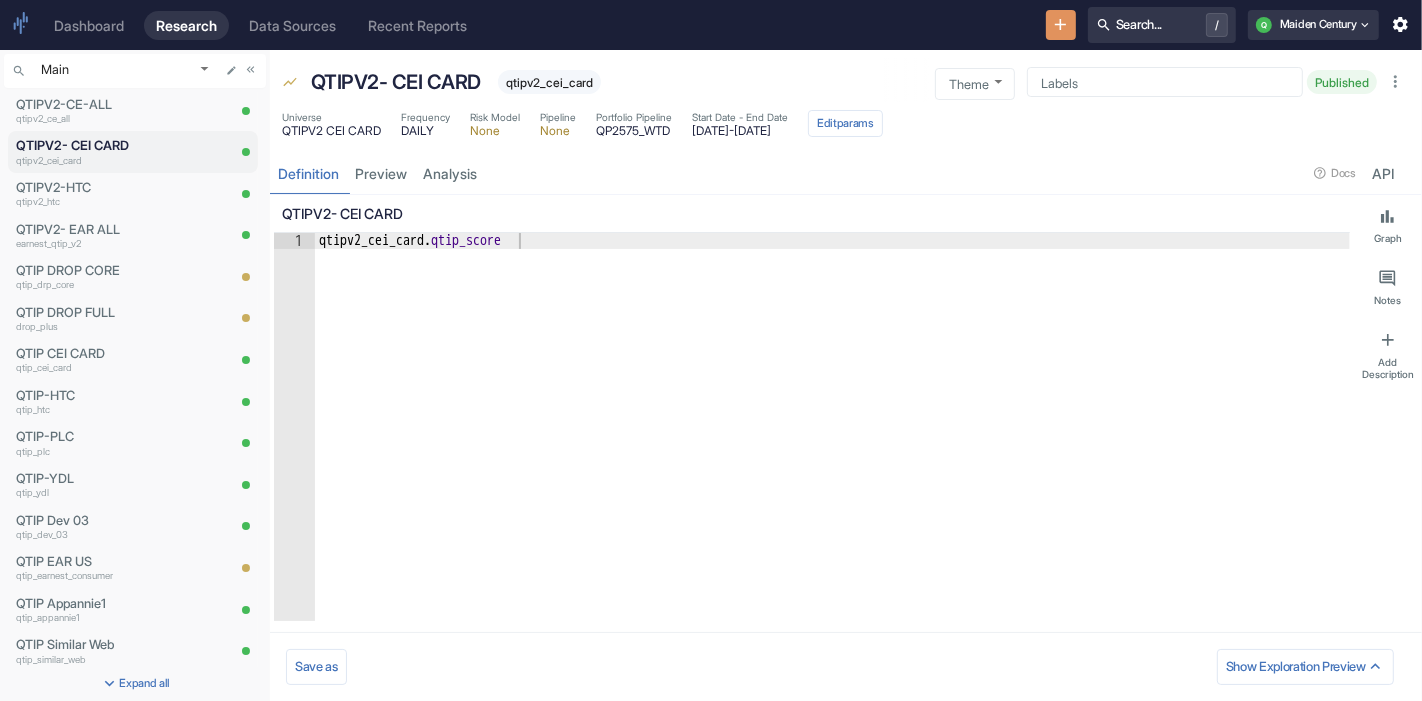 click on "qtipv2_cei_card . qtip_score" at bounding box center (832, 443) 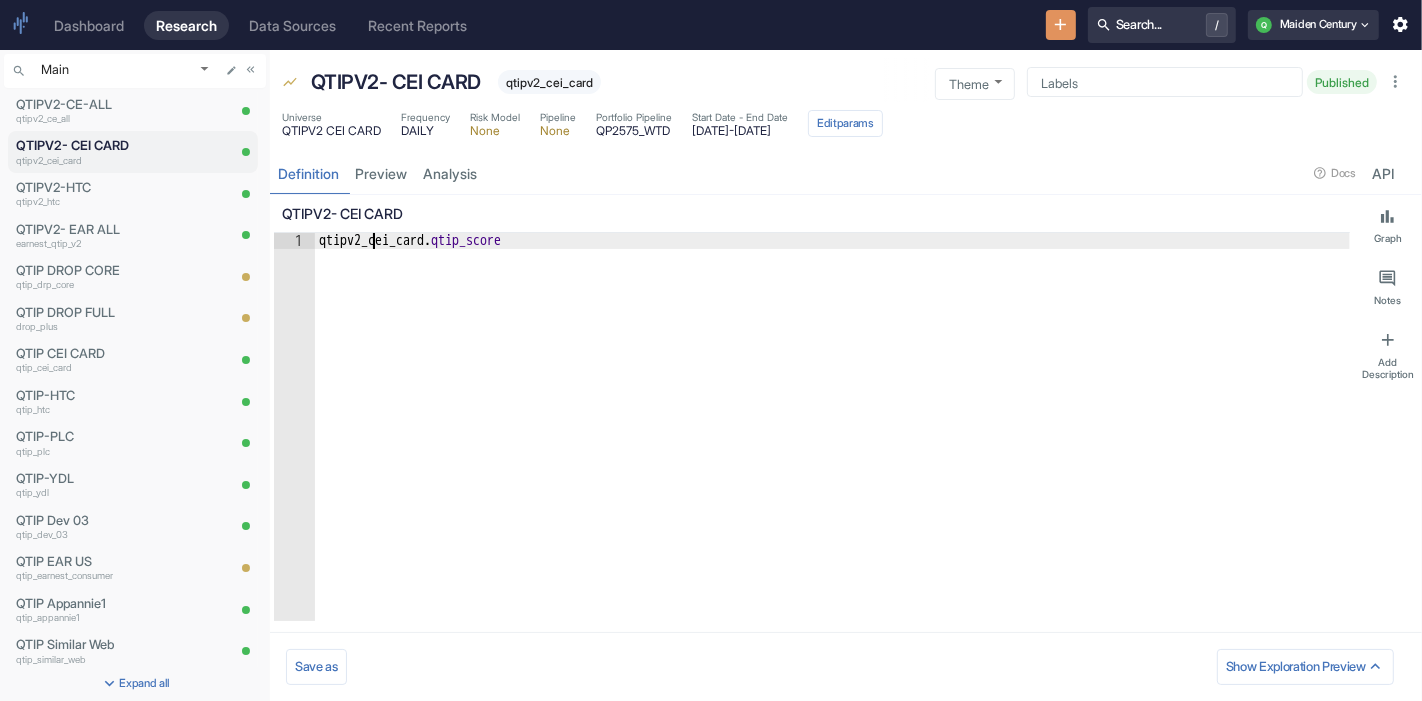 type on "qtipv2_cei_card.qtip_score" 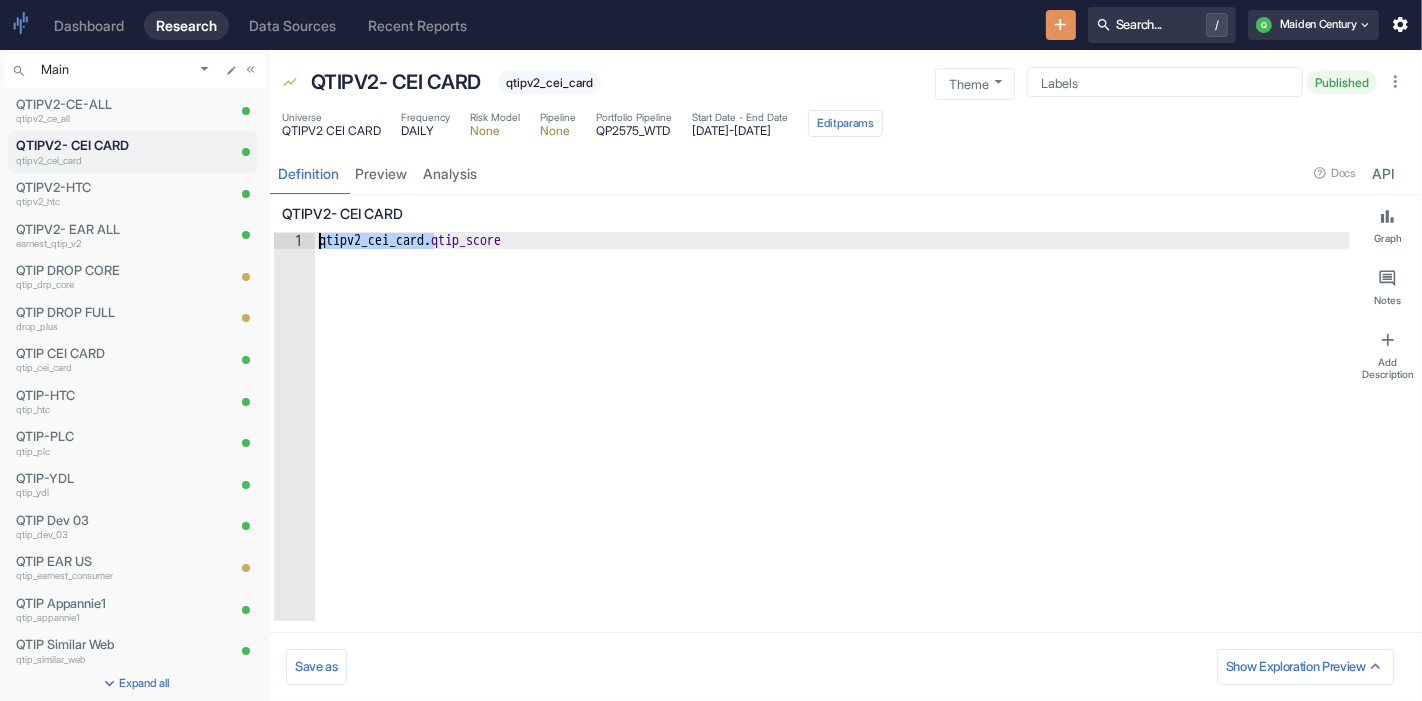 drag, startPoint x: 436, startPoint y: 240, endPoint x: 307, endPoint y: 243, distance: 129.03488 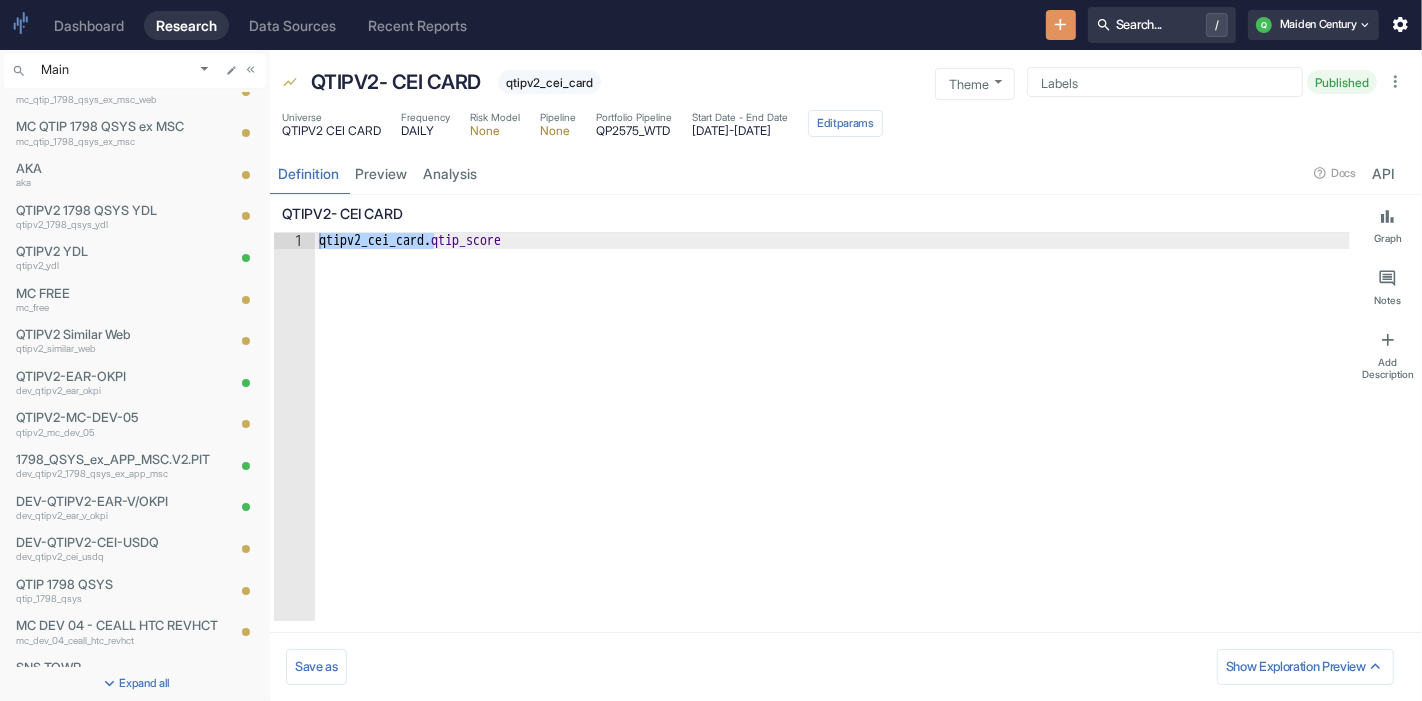 scroll, scrollTop: 806, scrollLeft: 0, axis: vertical 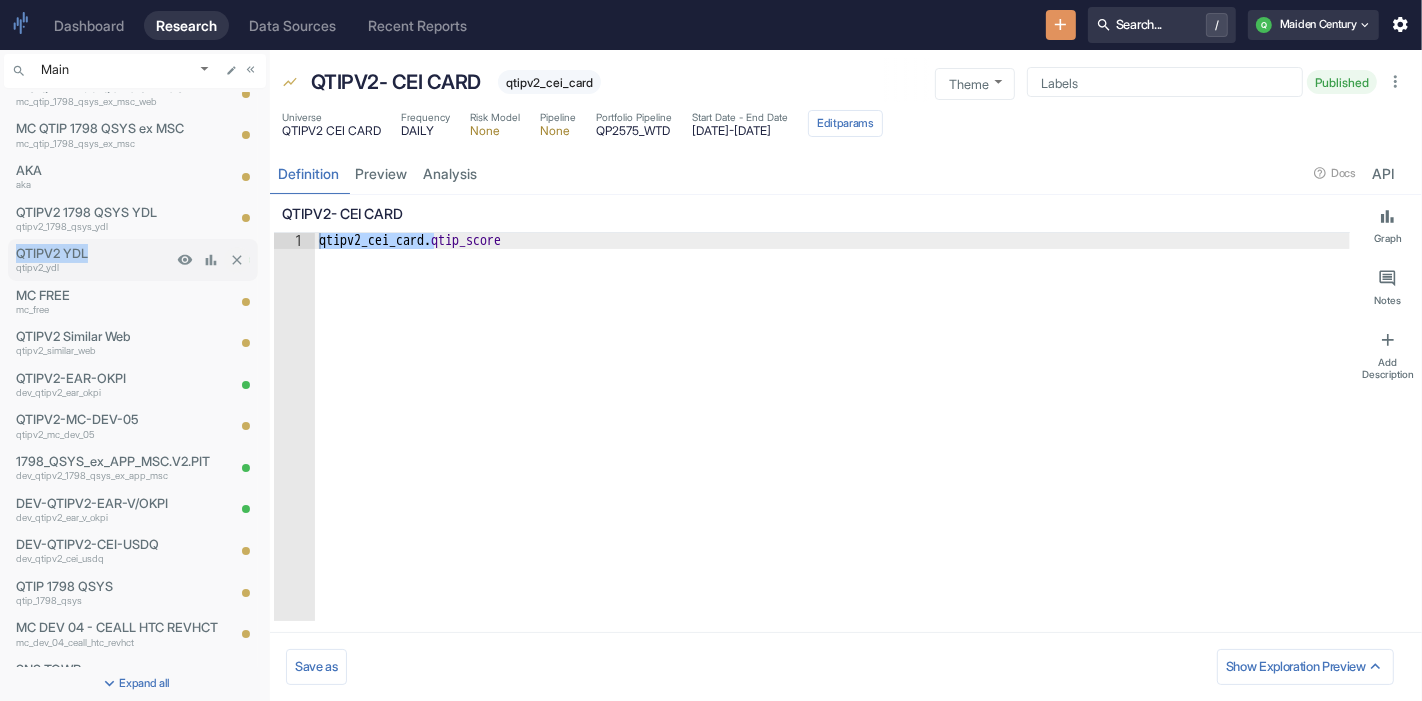 drag, startPoint x: 12, startPoint y: 252, endPoint x: 101, endPoint y: 250, distance: 89.02247 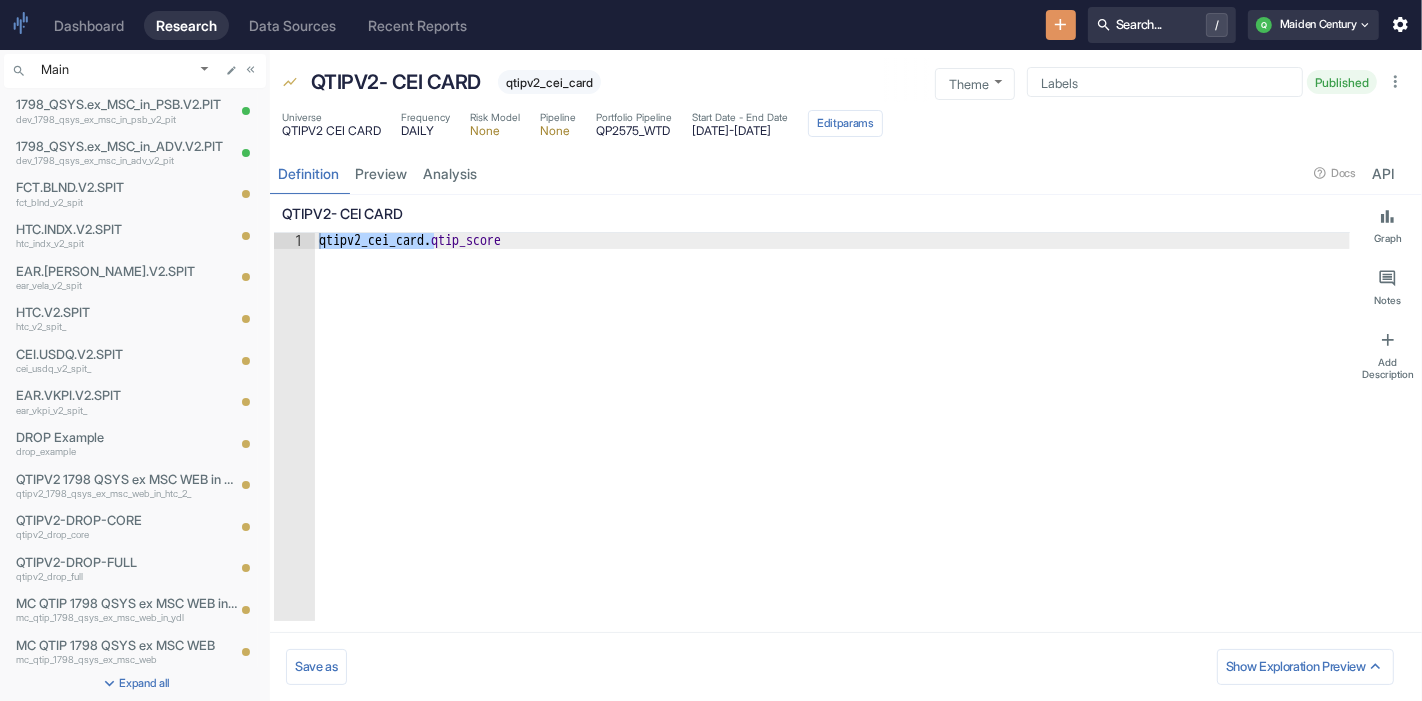 scroll, scrollTop: 246, scrollLeft: 0, axis: vertical 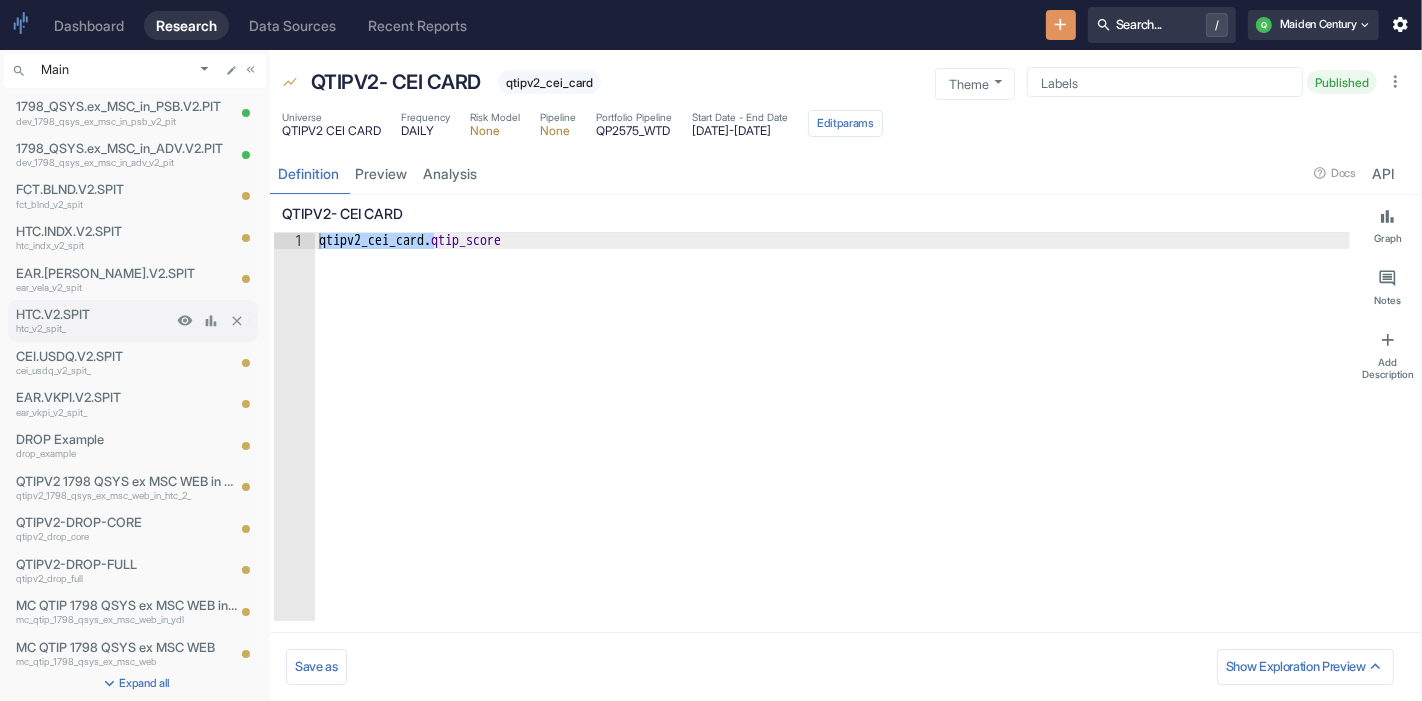 click on "HTC.V2.SPIT" at bounding box center (94, 314) 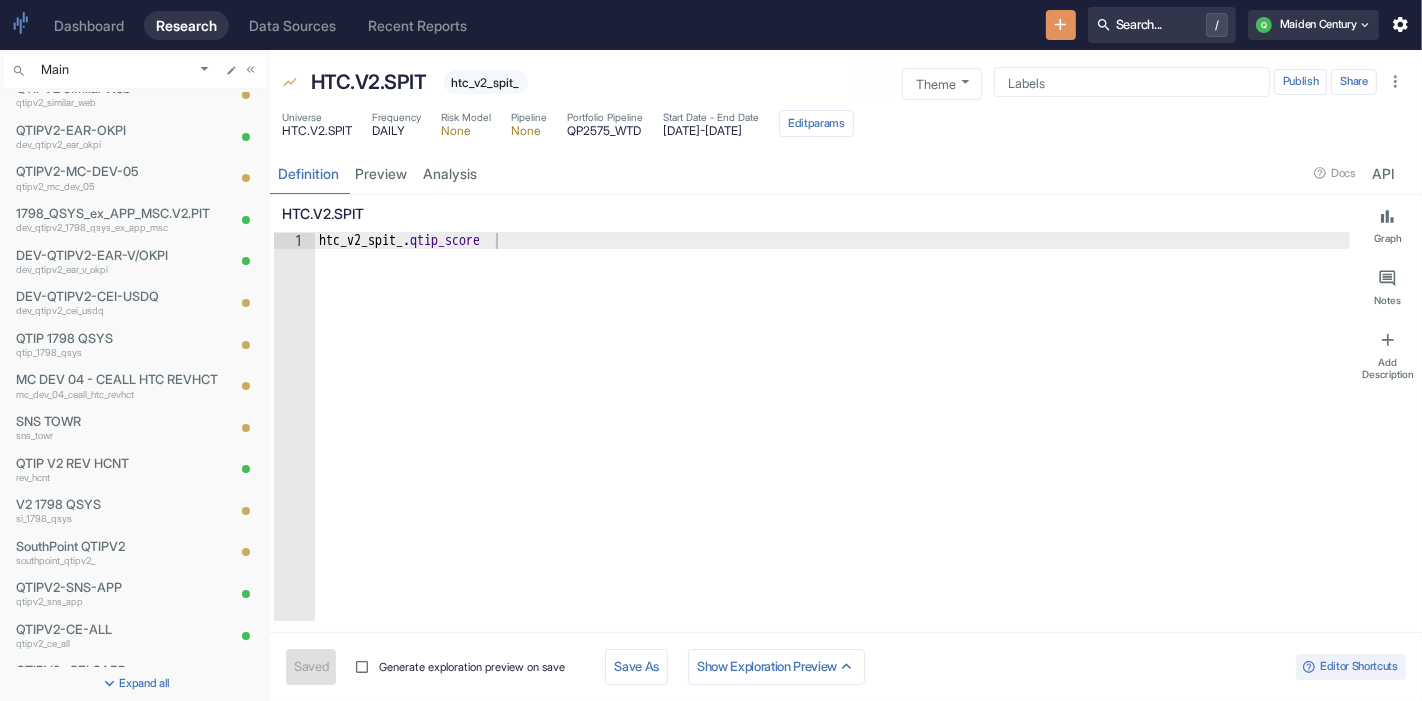 scroll, scrollTop: 1386, scrollLeft: 0, axis: vertical 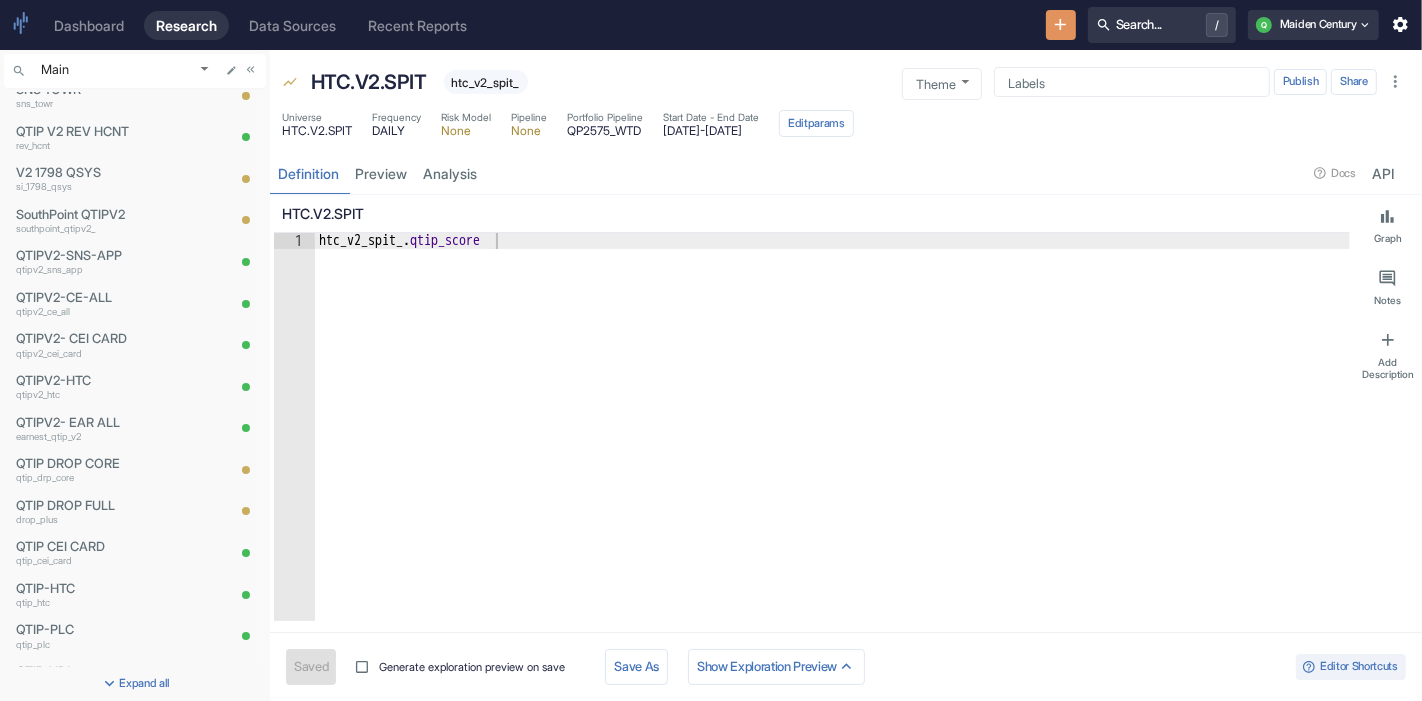 type on "x" 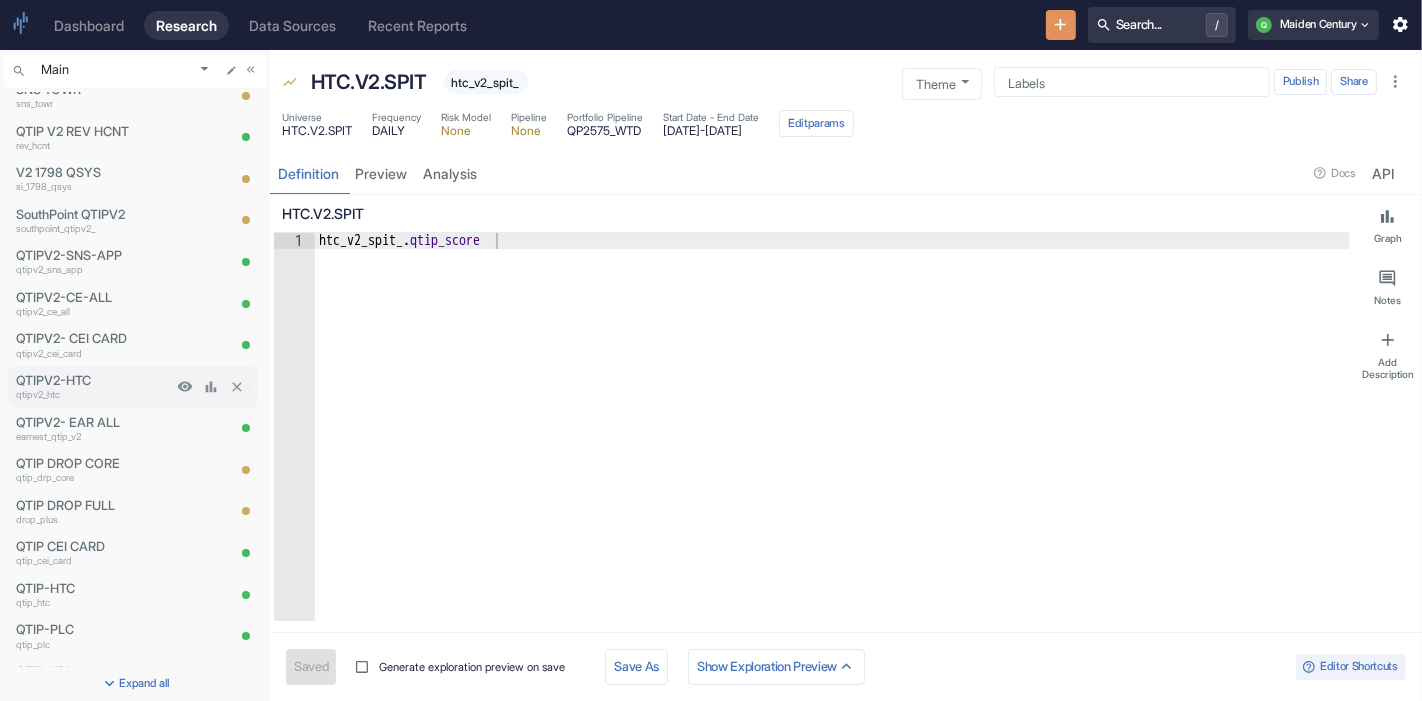 click on "QTIPV2-HTC" at bounding box center (94, 380) 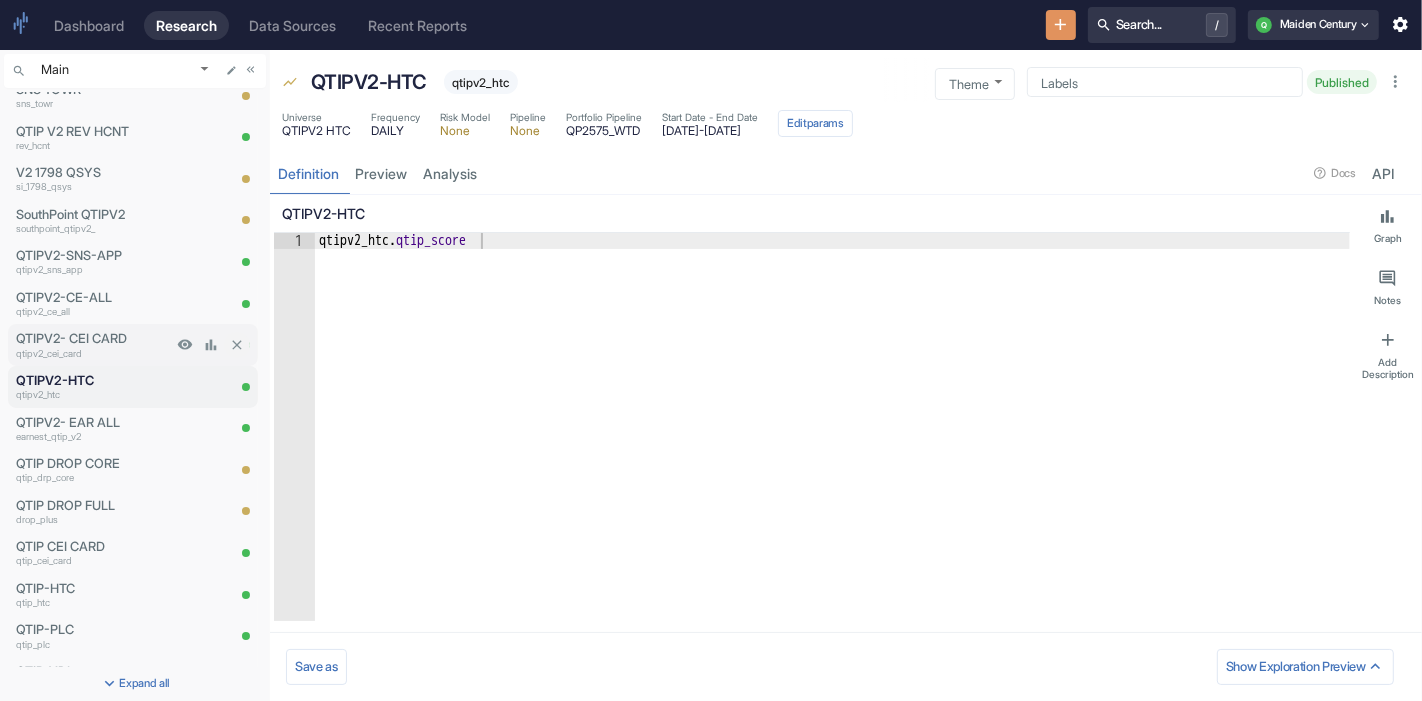 type on "x" 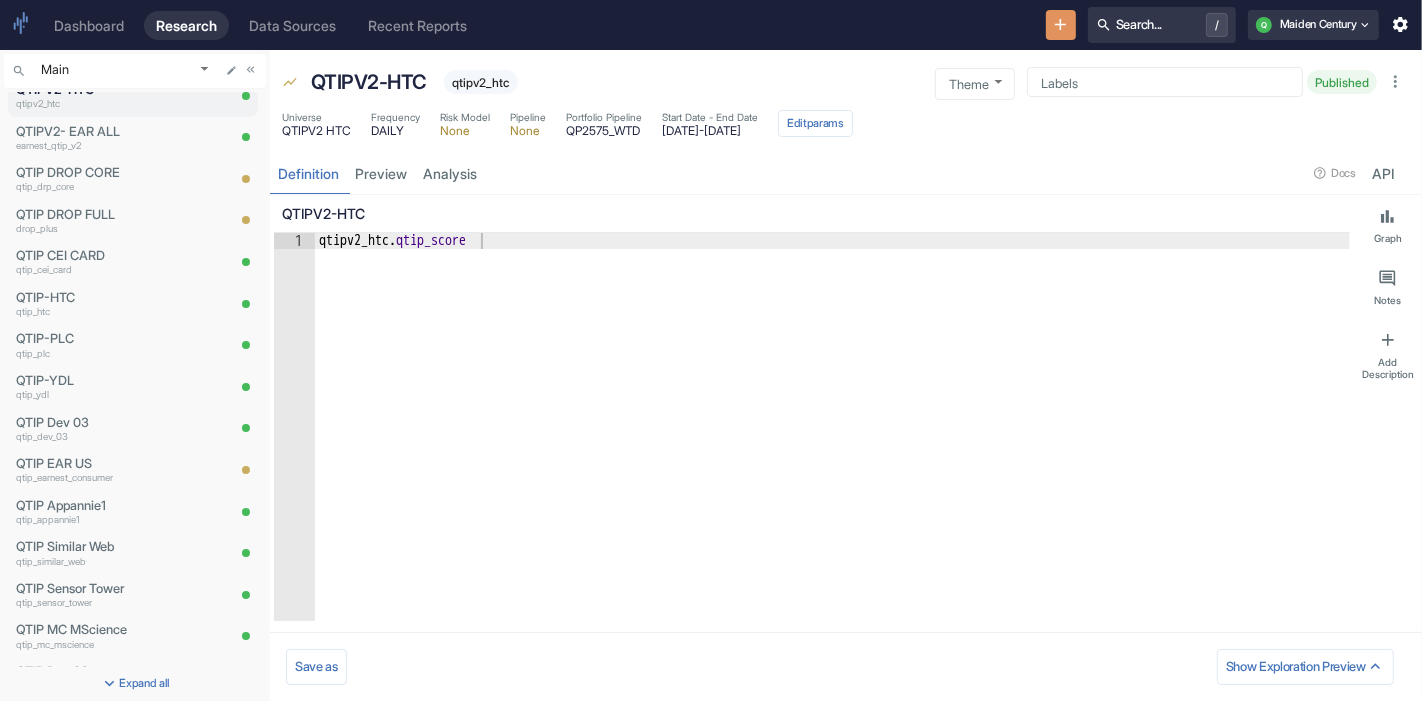 scroll, scrollTop: 471, scrollLeft: 0, axis: vertical 